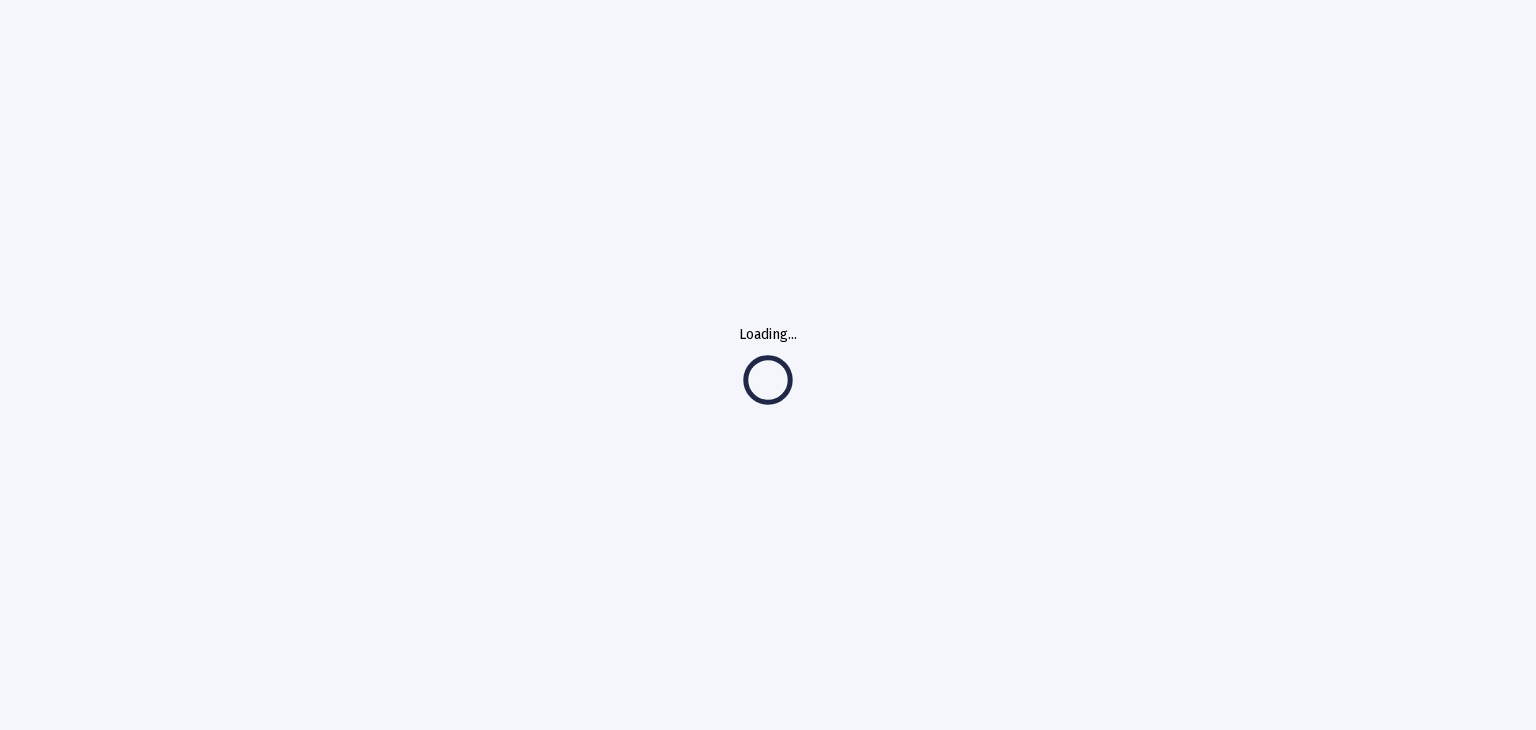 scroll, scrollTop: 0, scrollLeft: 0, axis: both 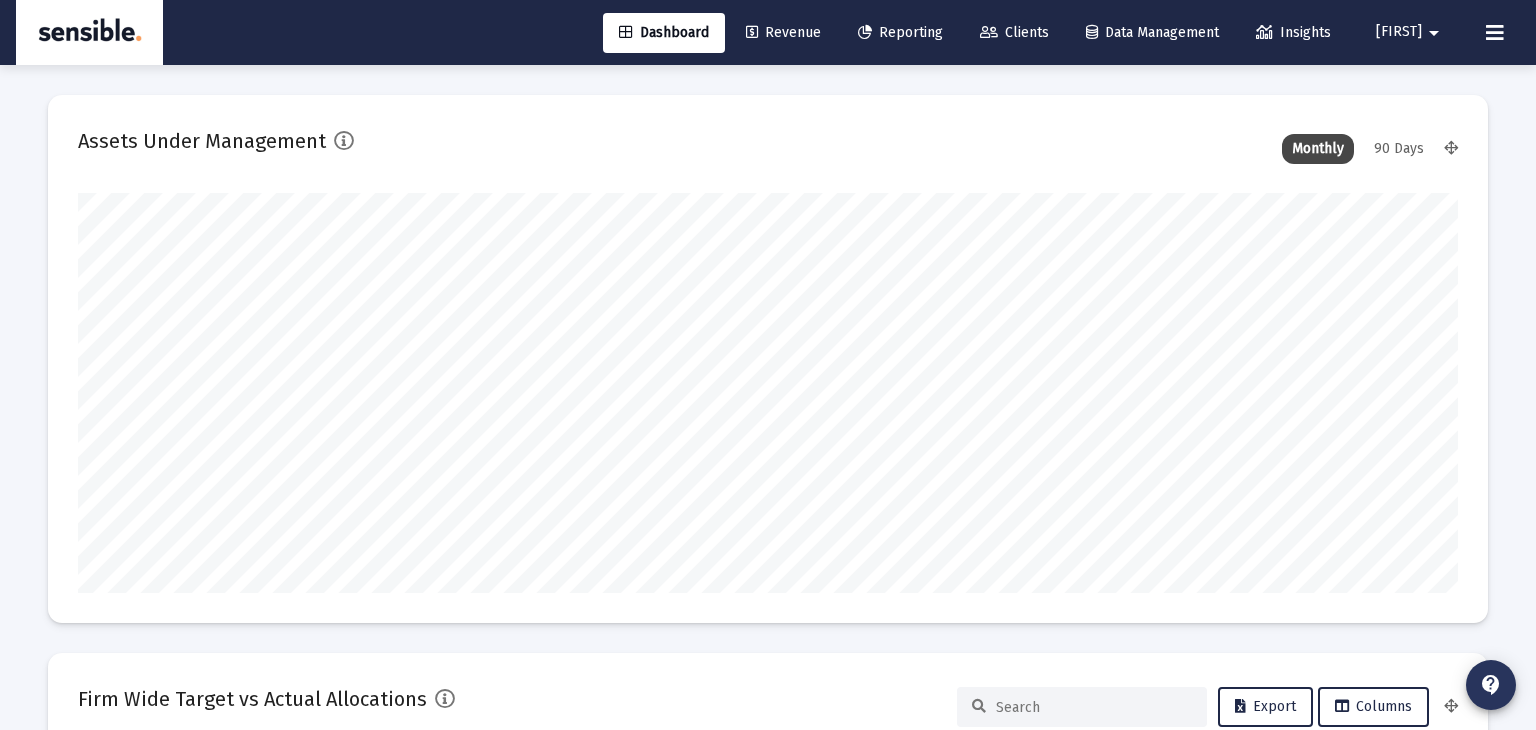 type on "[EMAIL]" 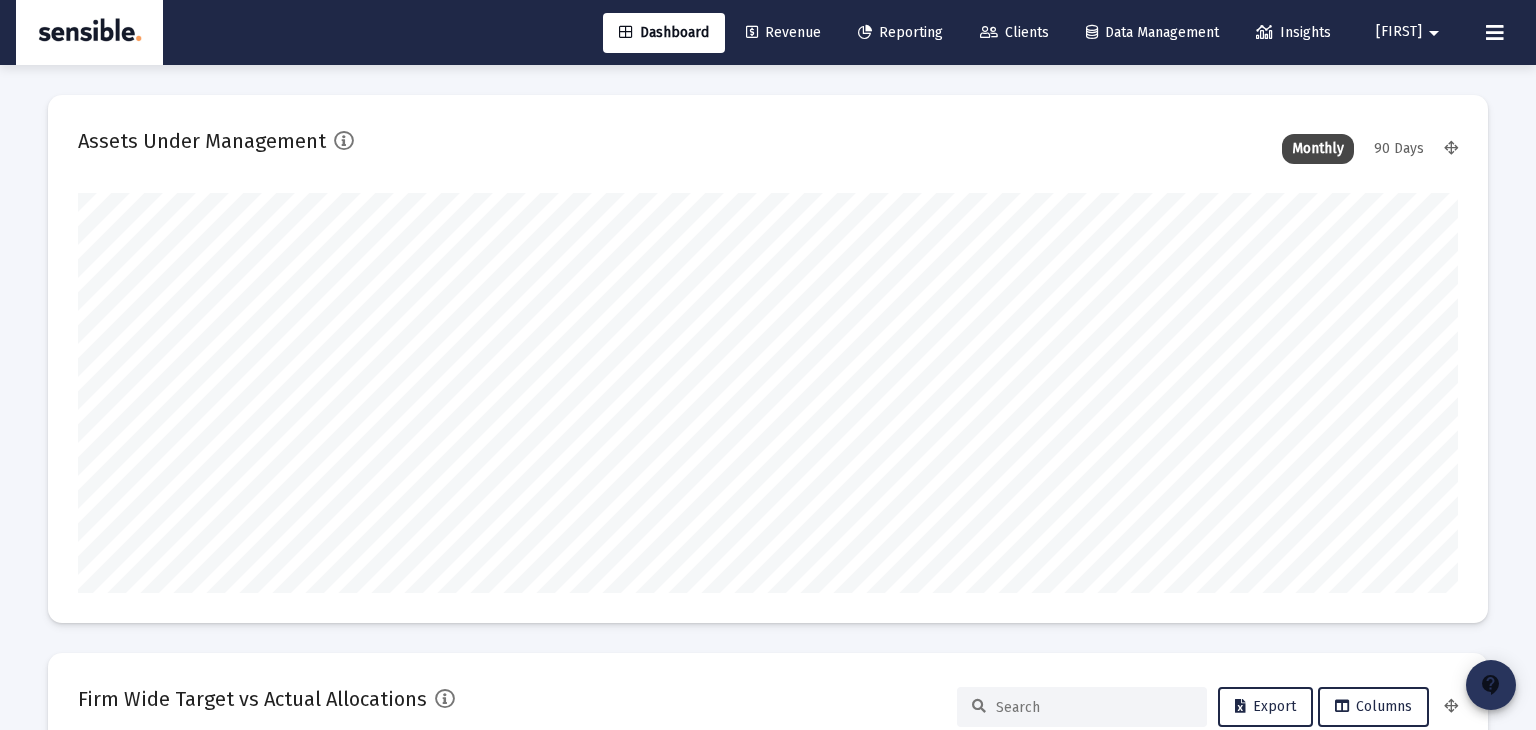 click on "contact_support" 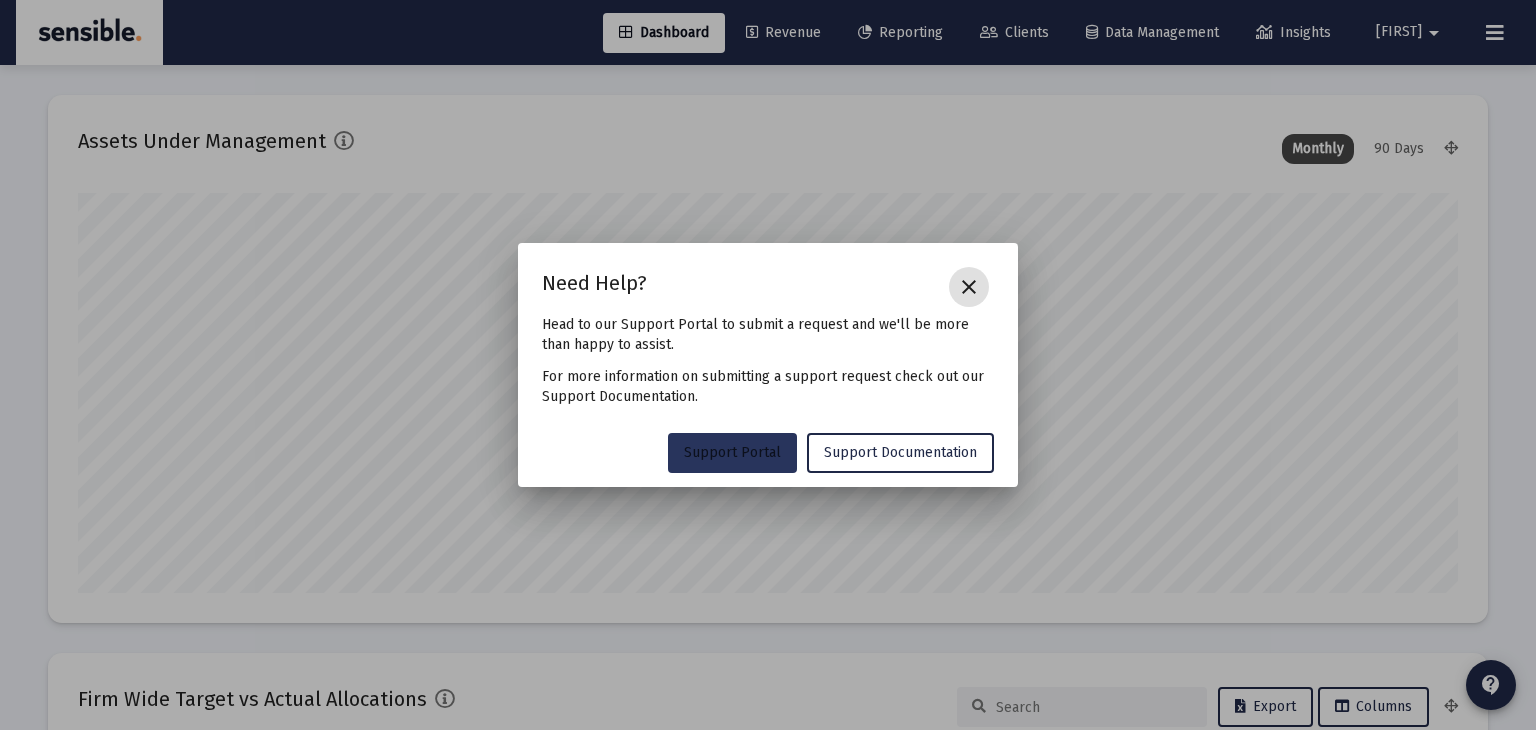 click on "Support Portal" at bounding box center (732, 452) 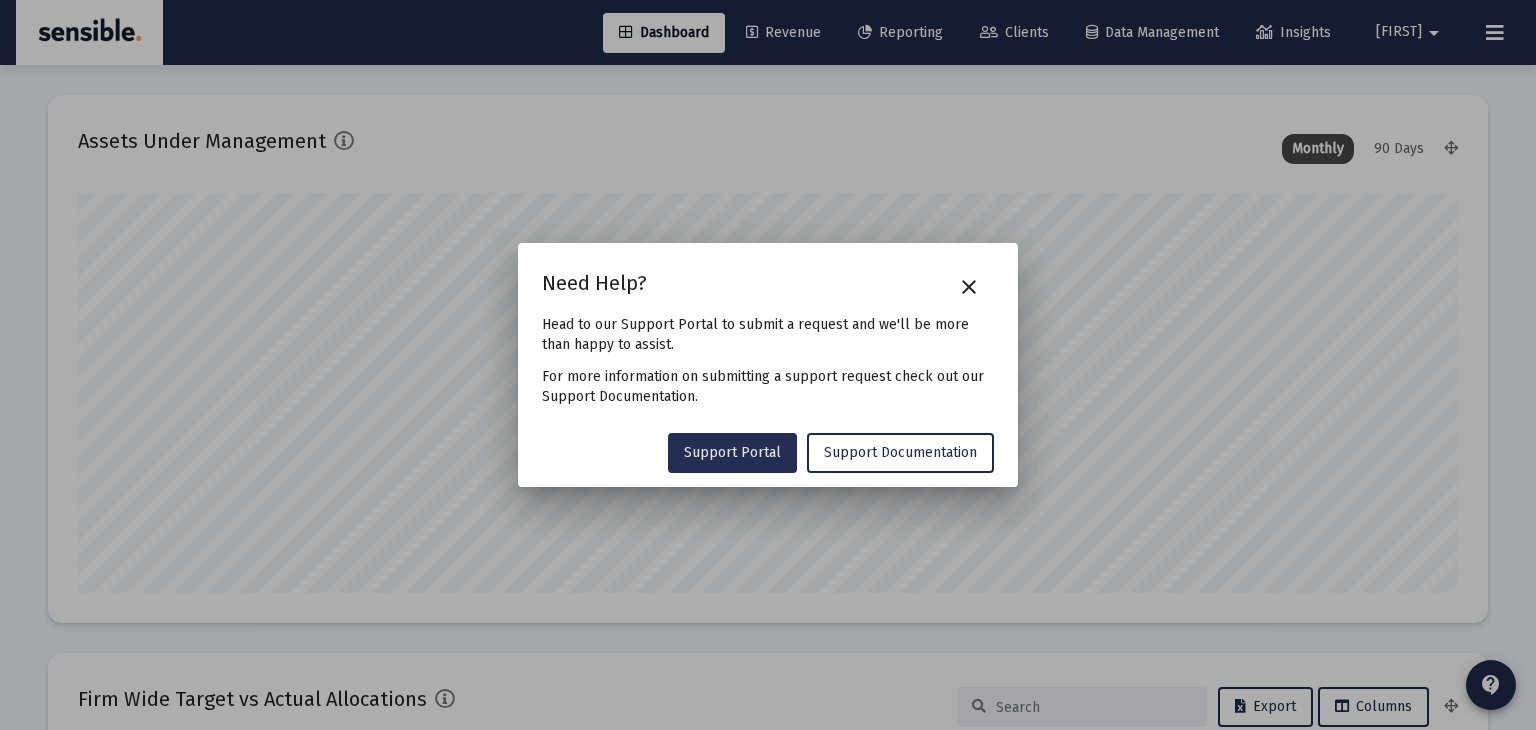 type on "[YEAR]-[MONTH]-[NUMBER]" 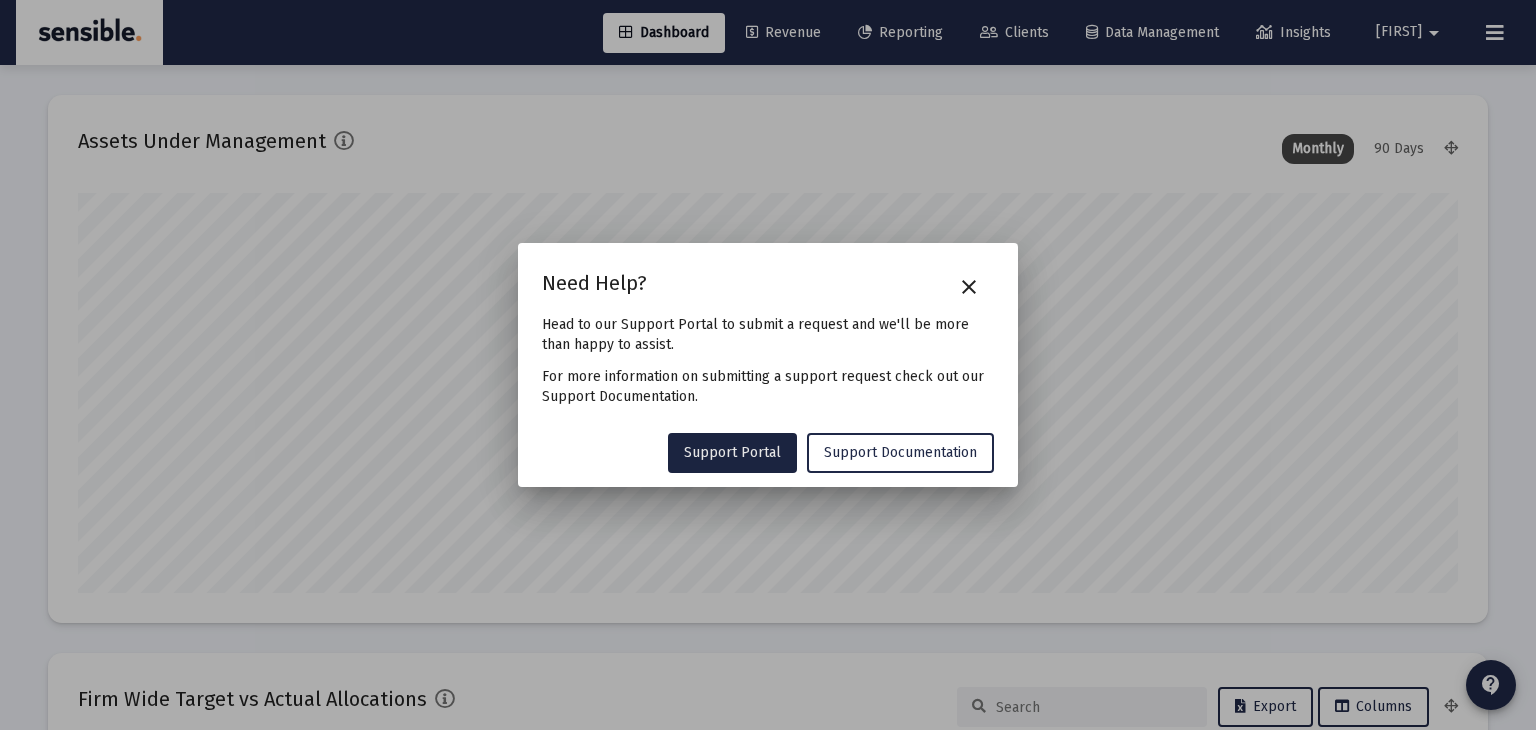 click at bounding box center (768, 365) 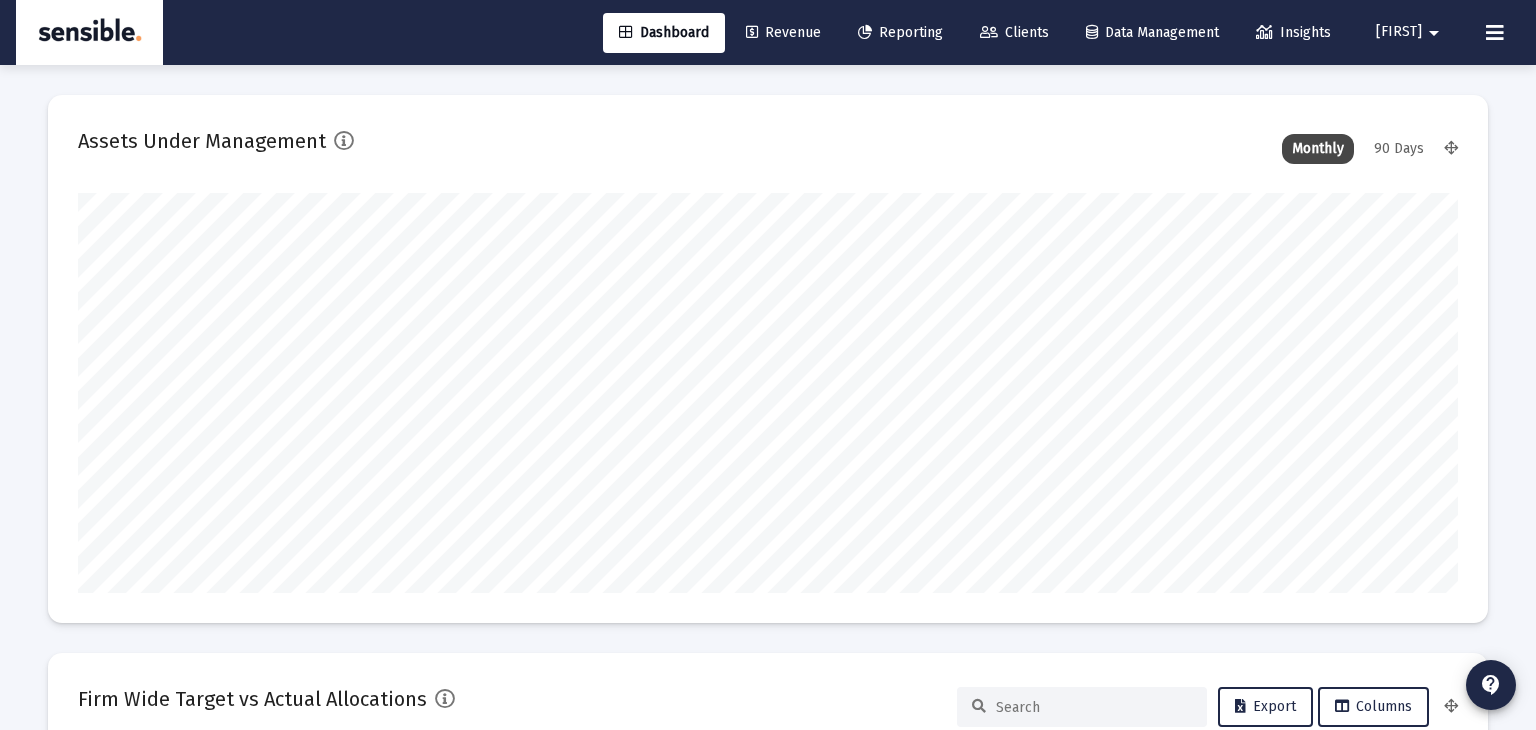 click on "Reporting" 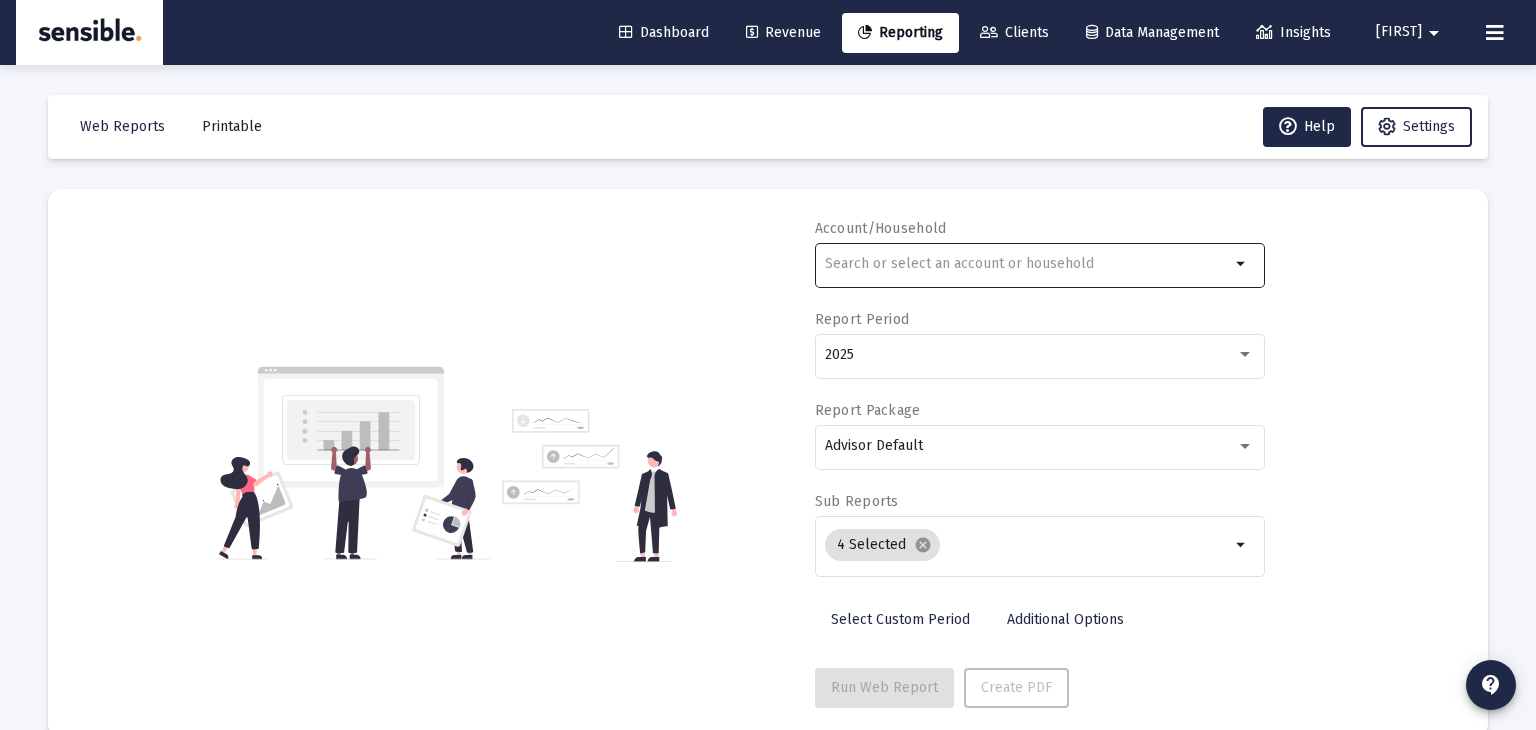 click 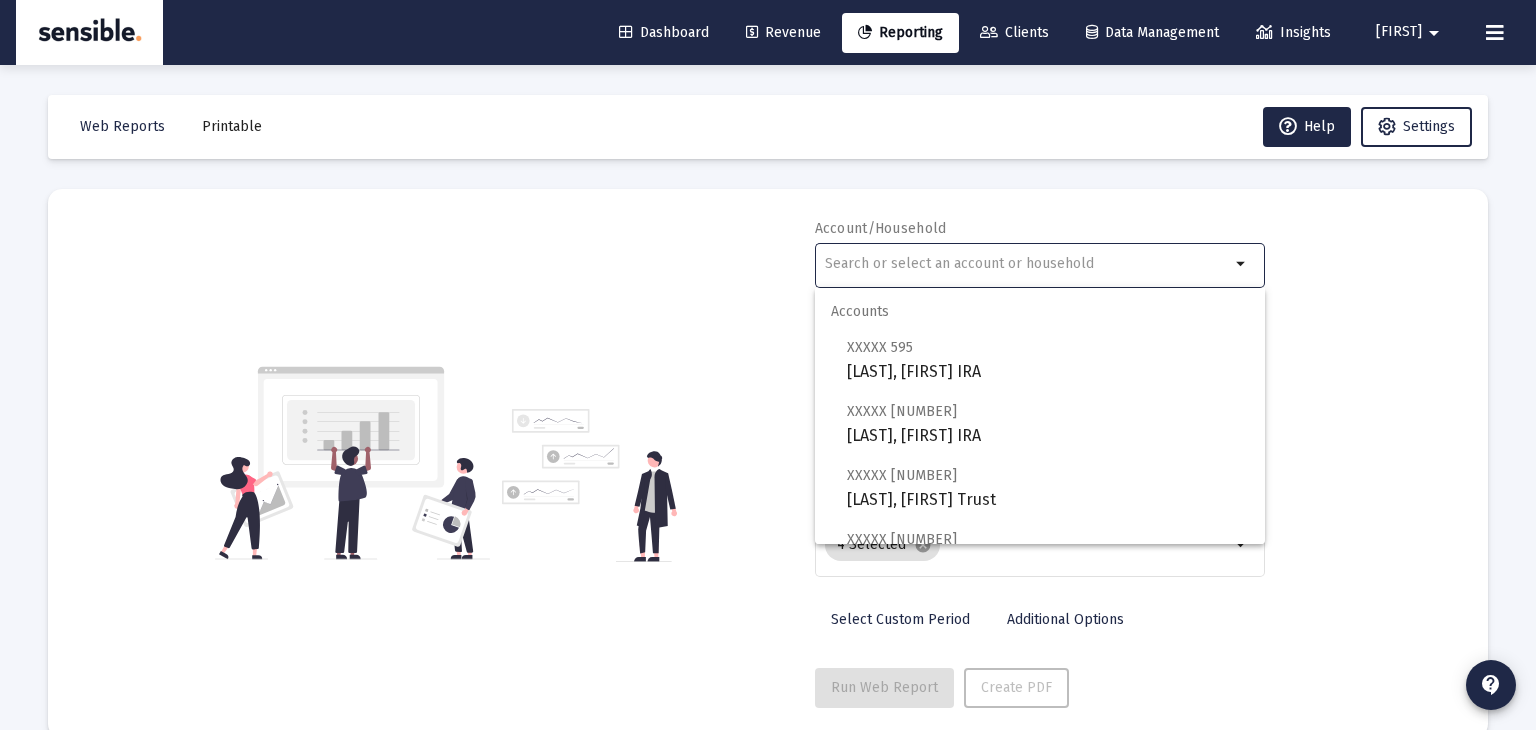 scroll, scrollTop: 36, scrollLeft: 0, axis: vertical 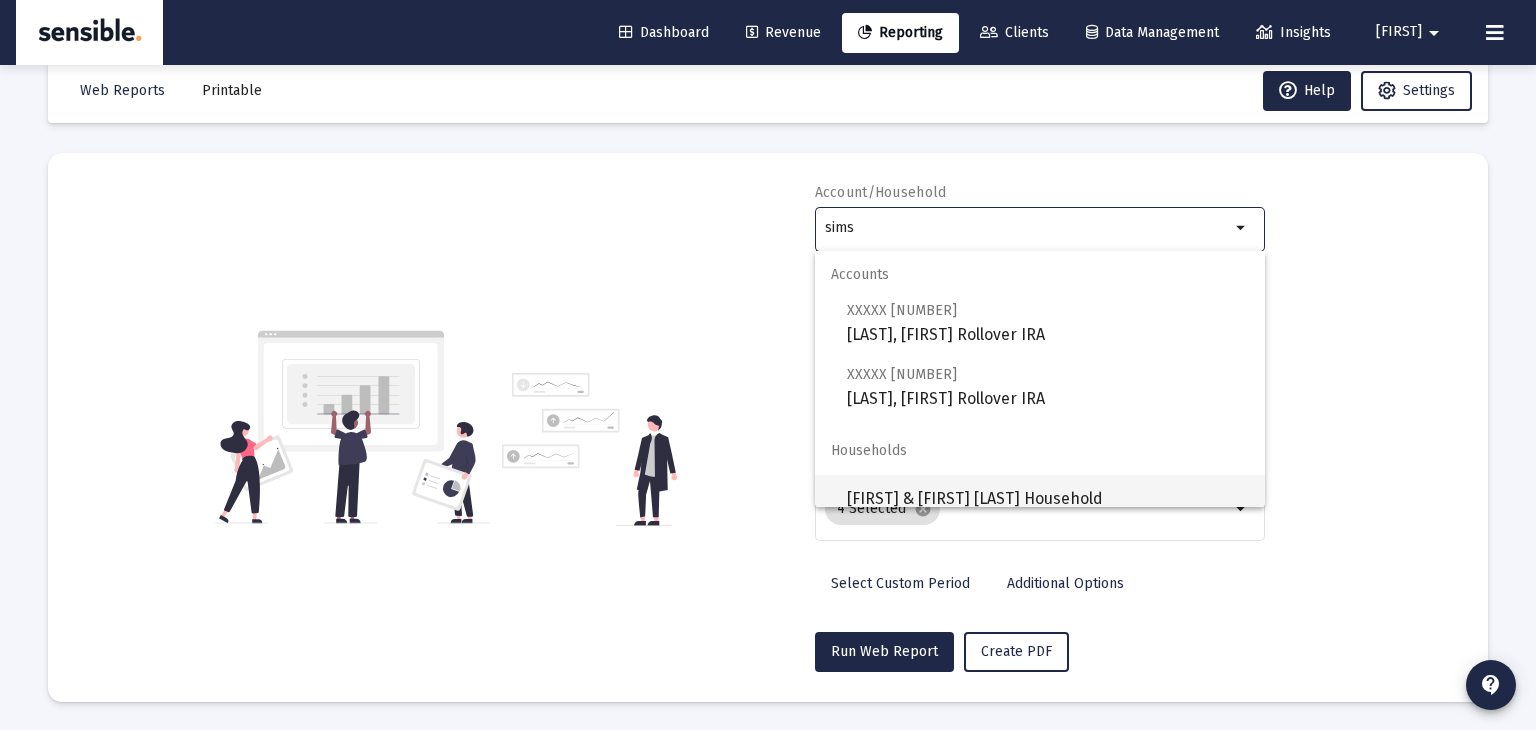 click on "[FIRST] & [FIRST] [LAST] Household" at bounding box center (1048, 499) 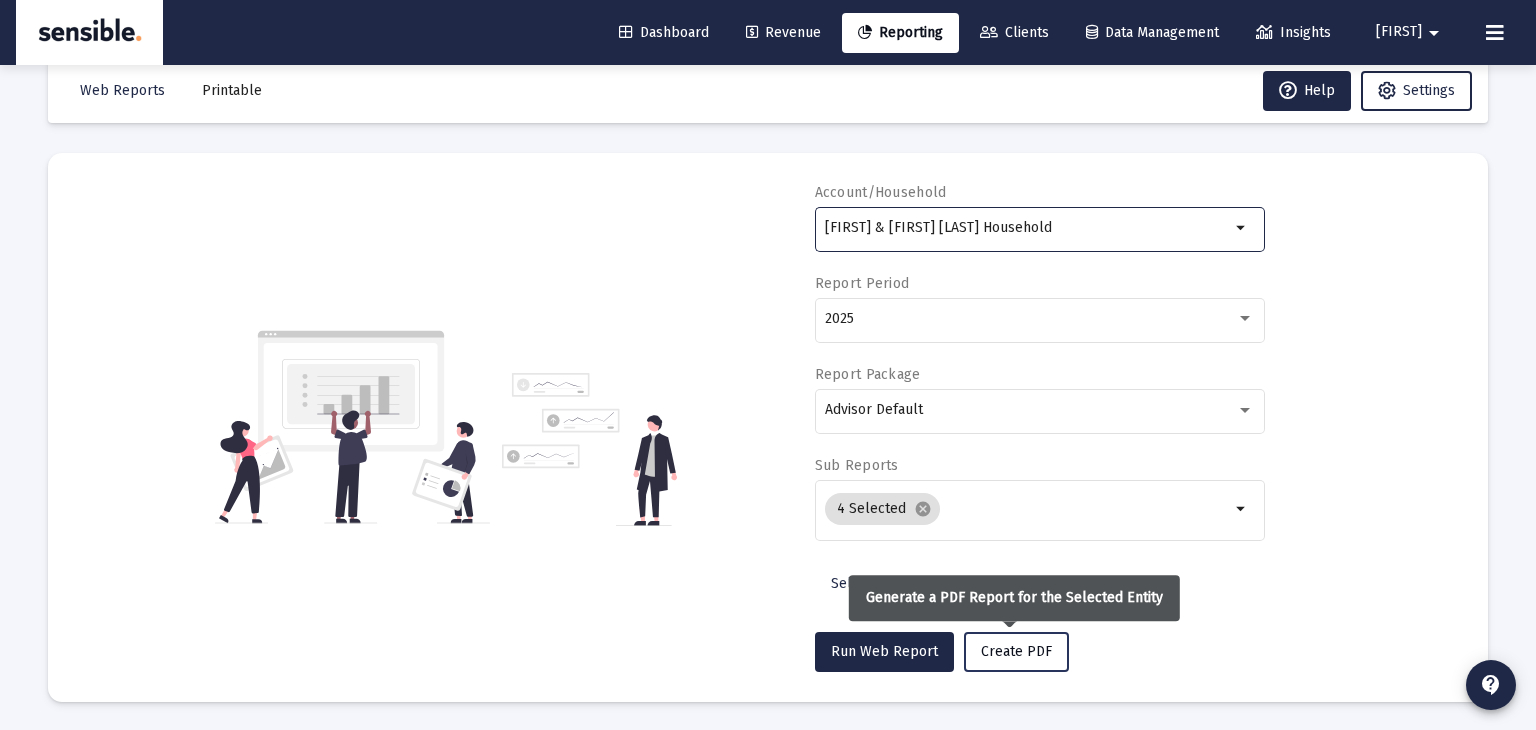 click on "Create PDF" 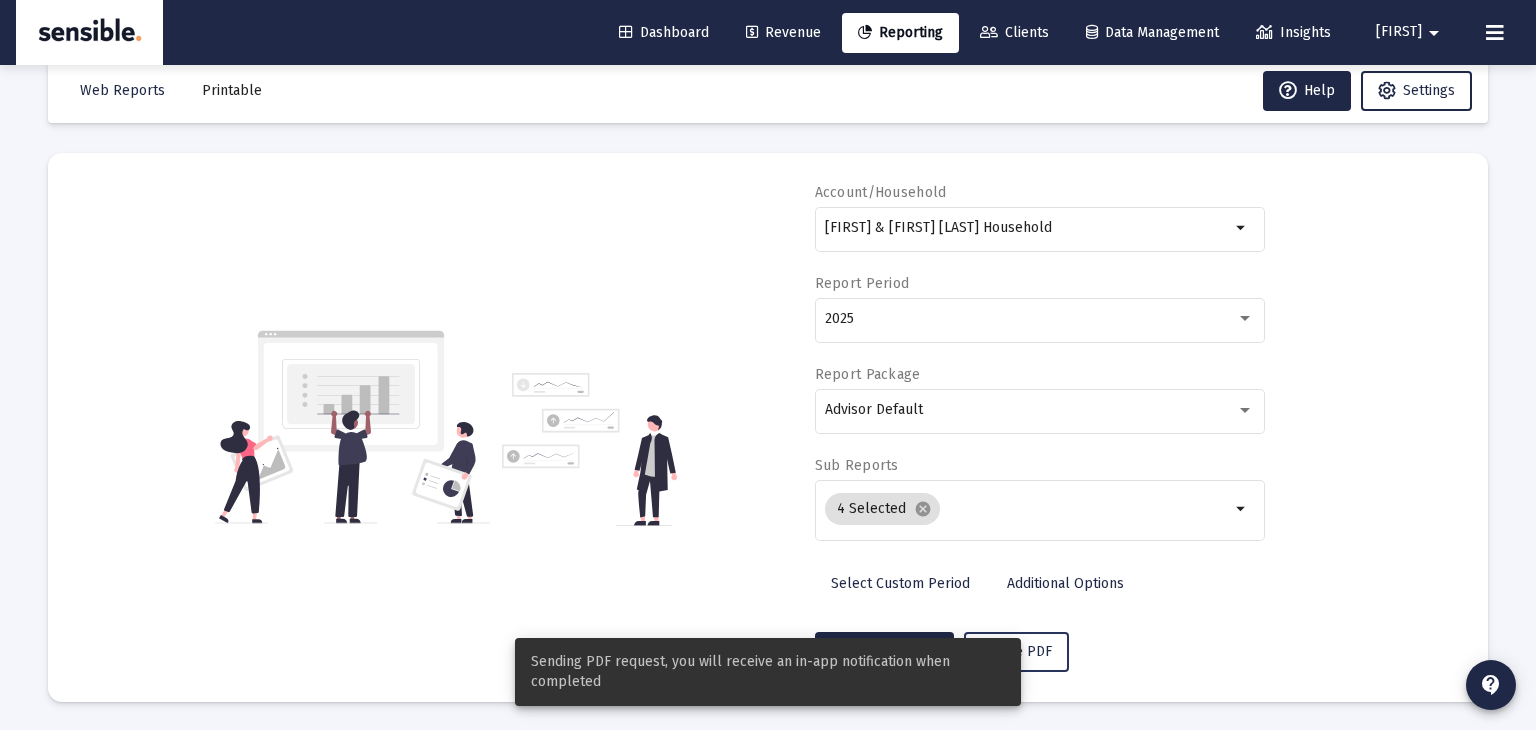click on "Sending PDF request, you will receive an in-app notification when completed" at bounding box center [768, 672] 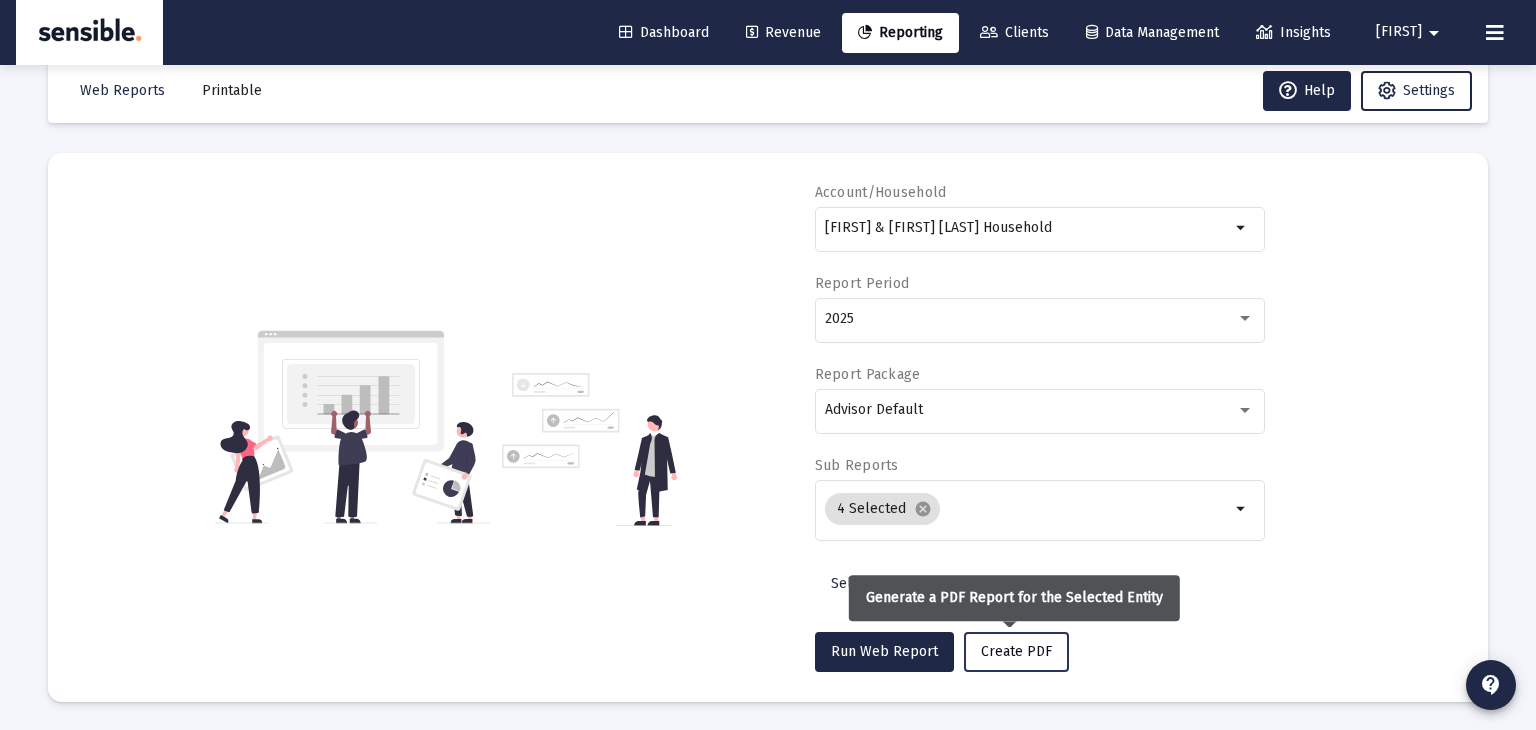 click on "Create PDF" 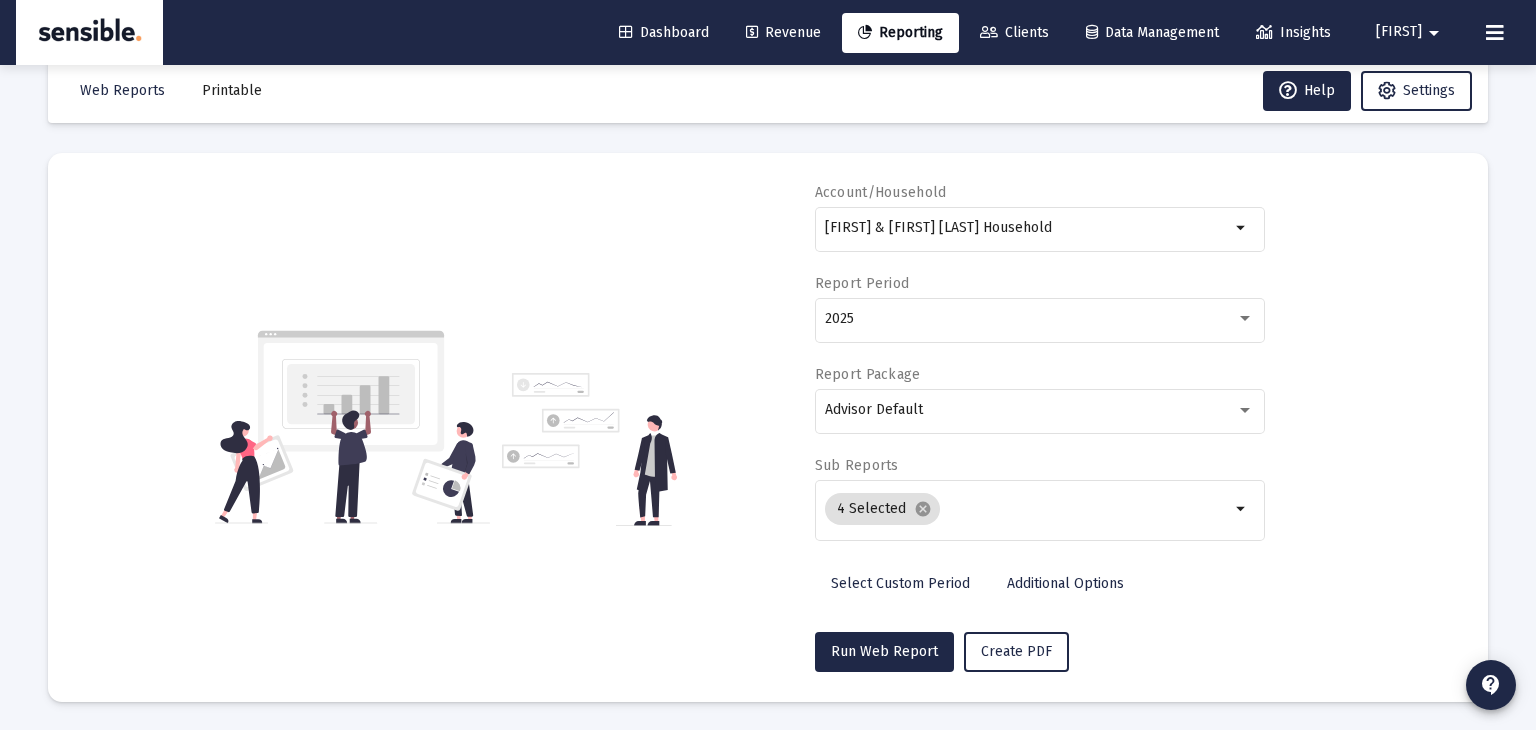 click on "Dashboard" 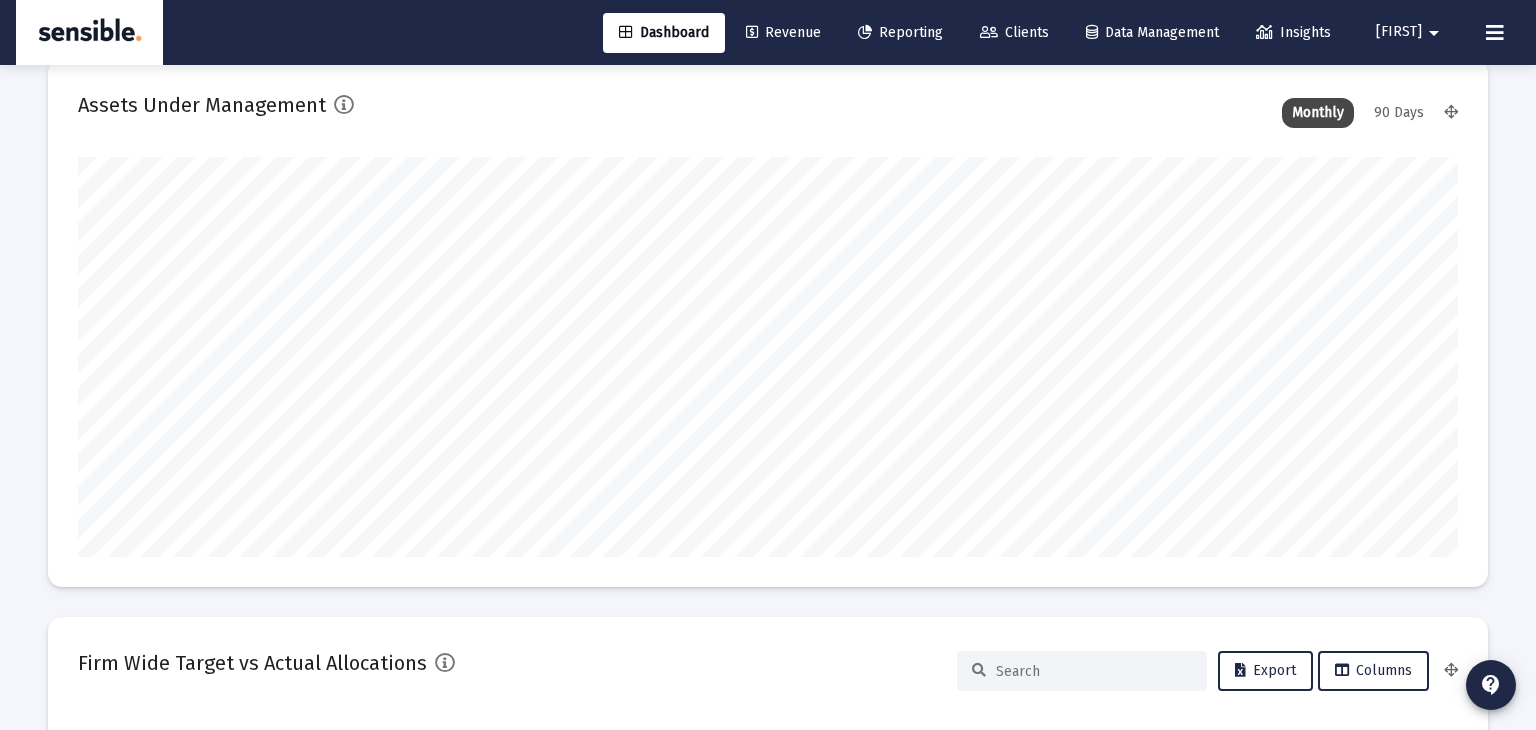 scroll, scrollTop: 999600, scrollLeft: 998620, axis: both 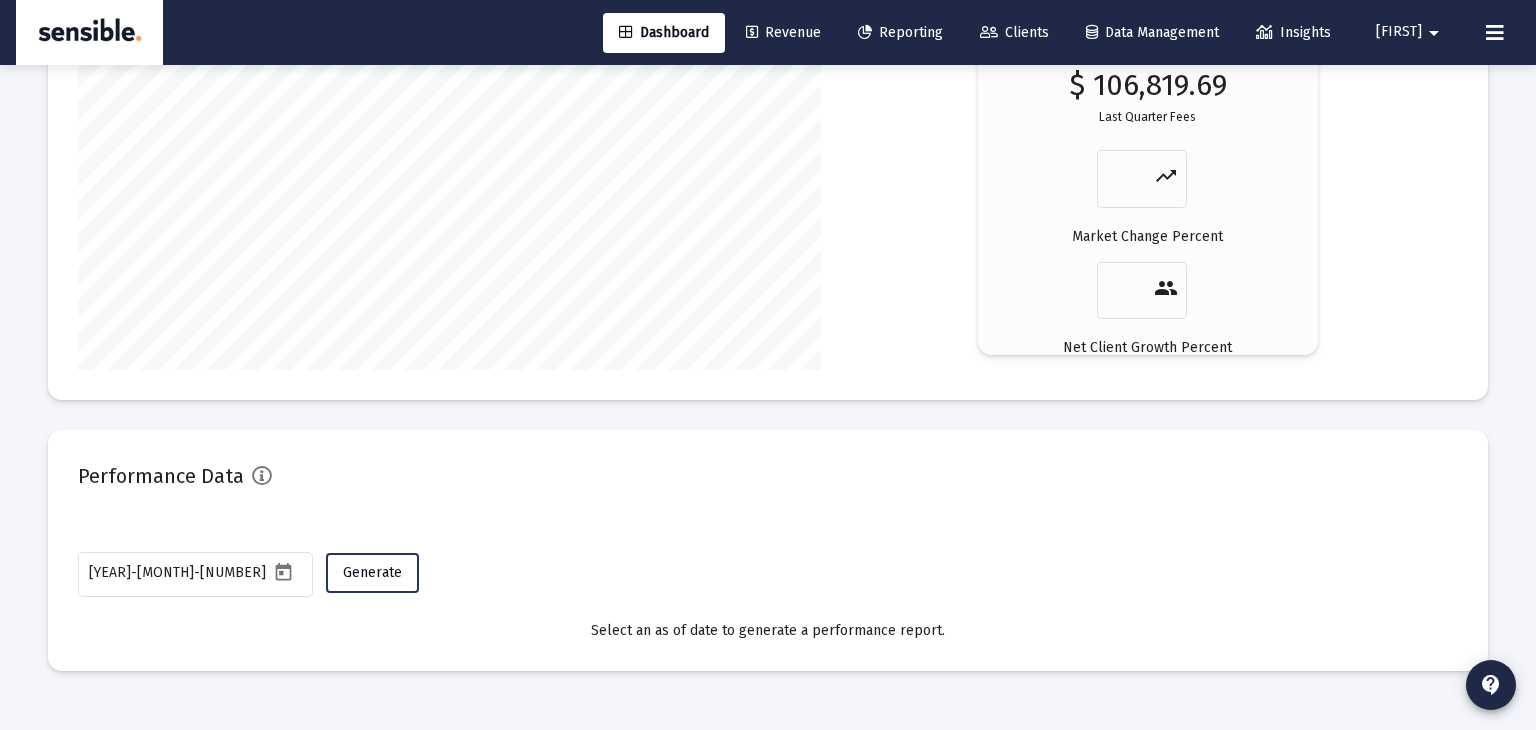 click on "Generate" 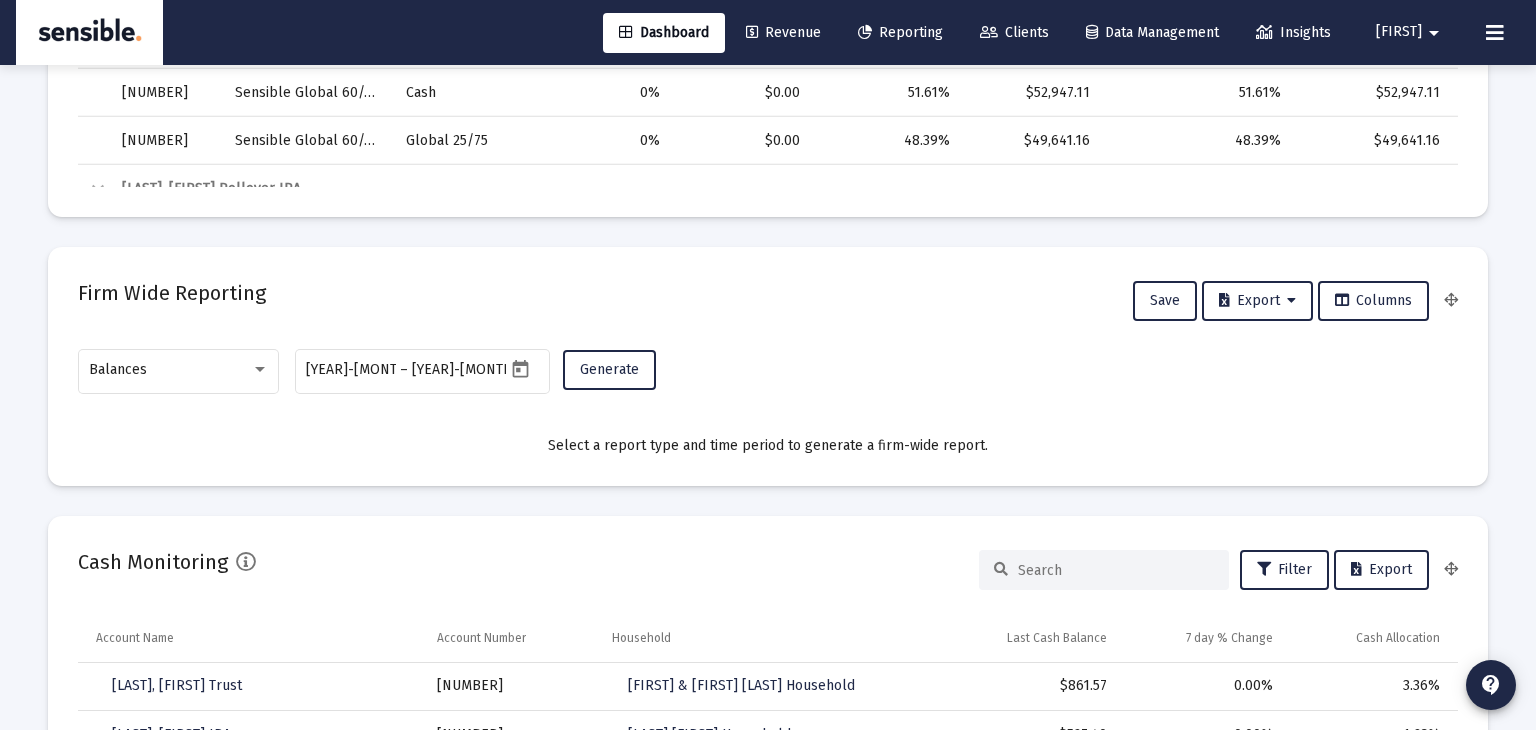 scroll, scrollTop: 1049, scrollLeft: 0, axis: vertical 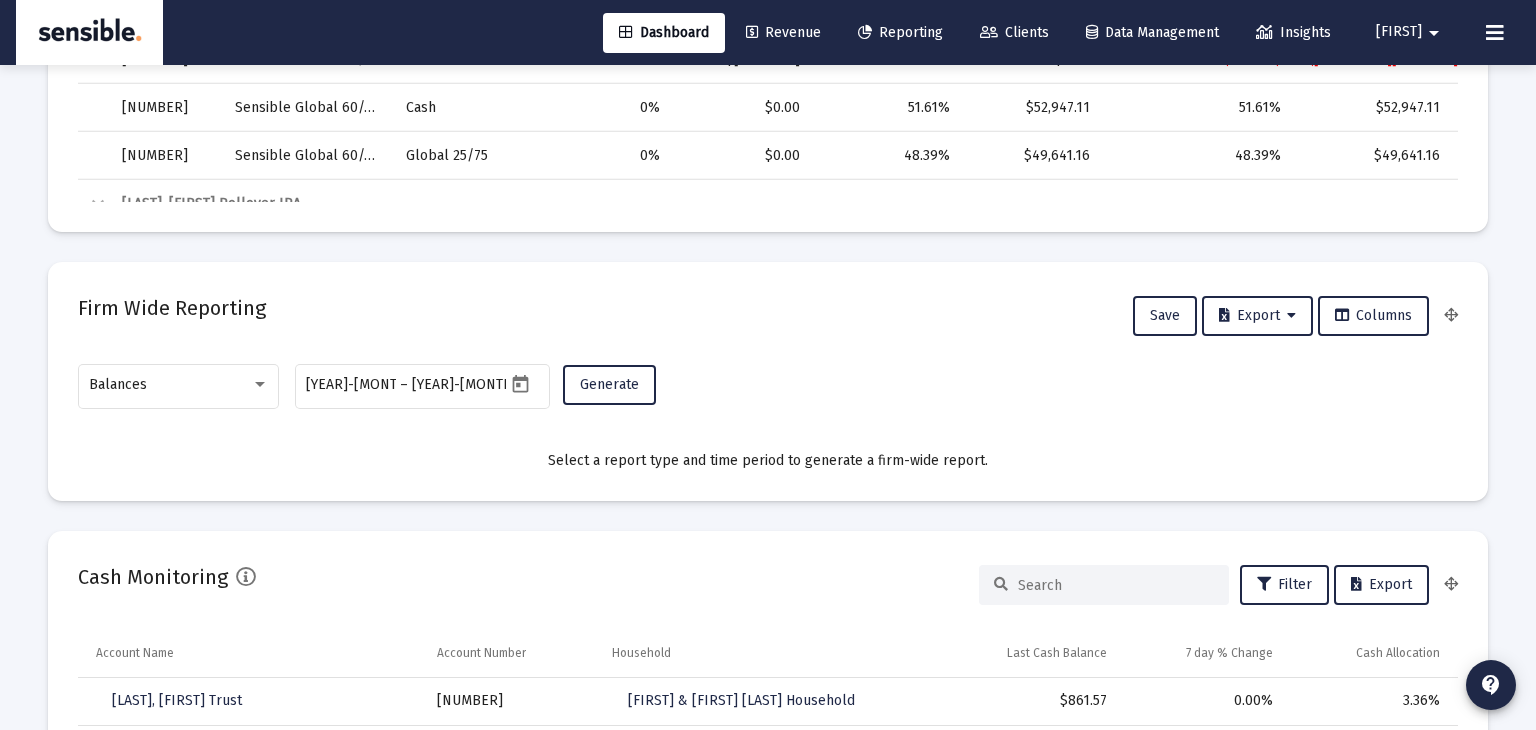 click on "[FIRST]" 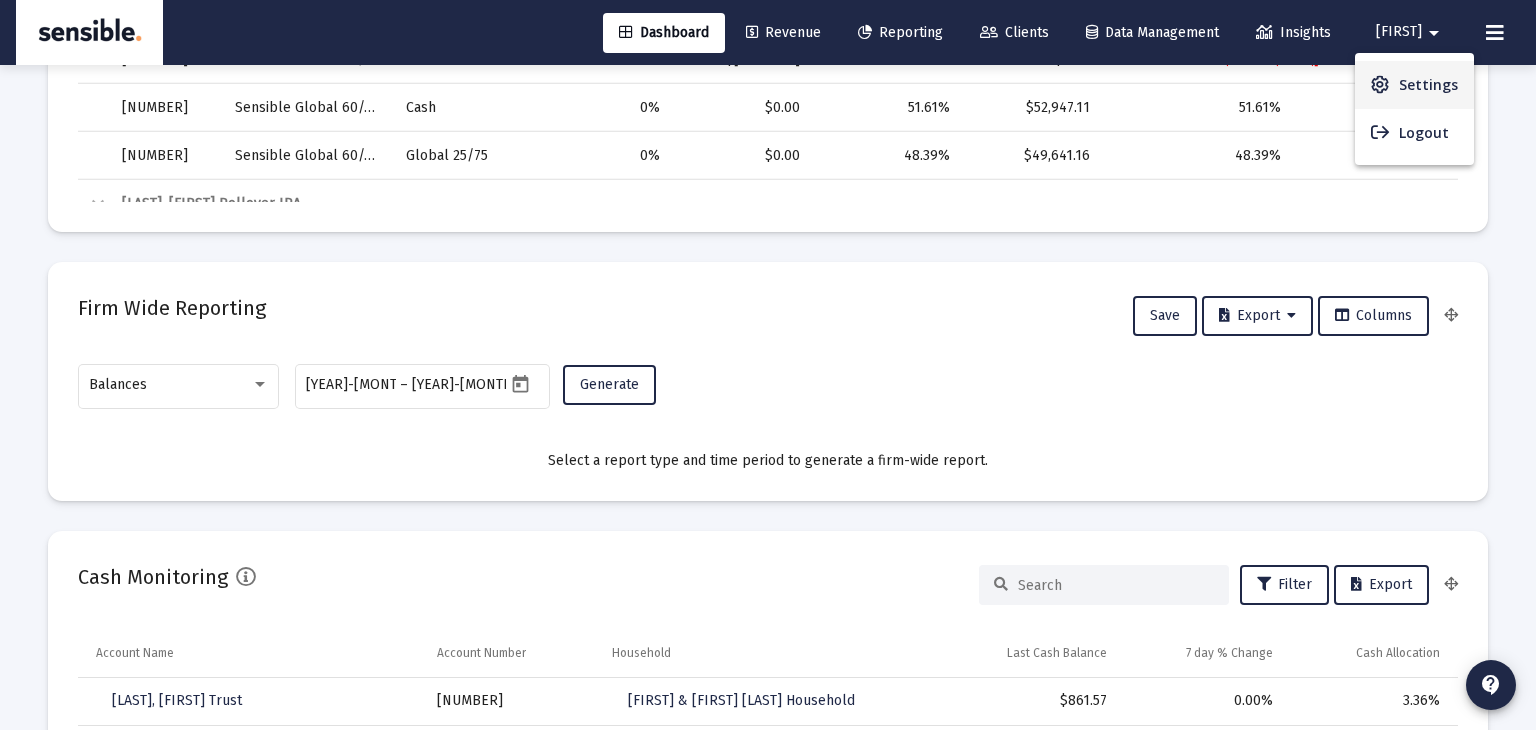 click on "Settings" at bounding box center [1428, 85] 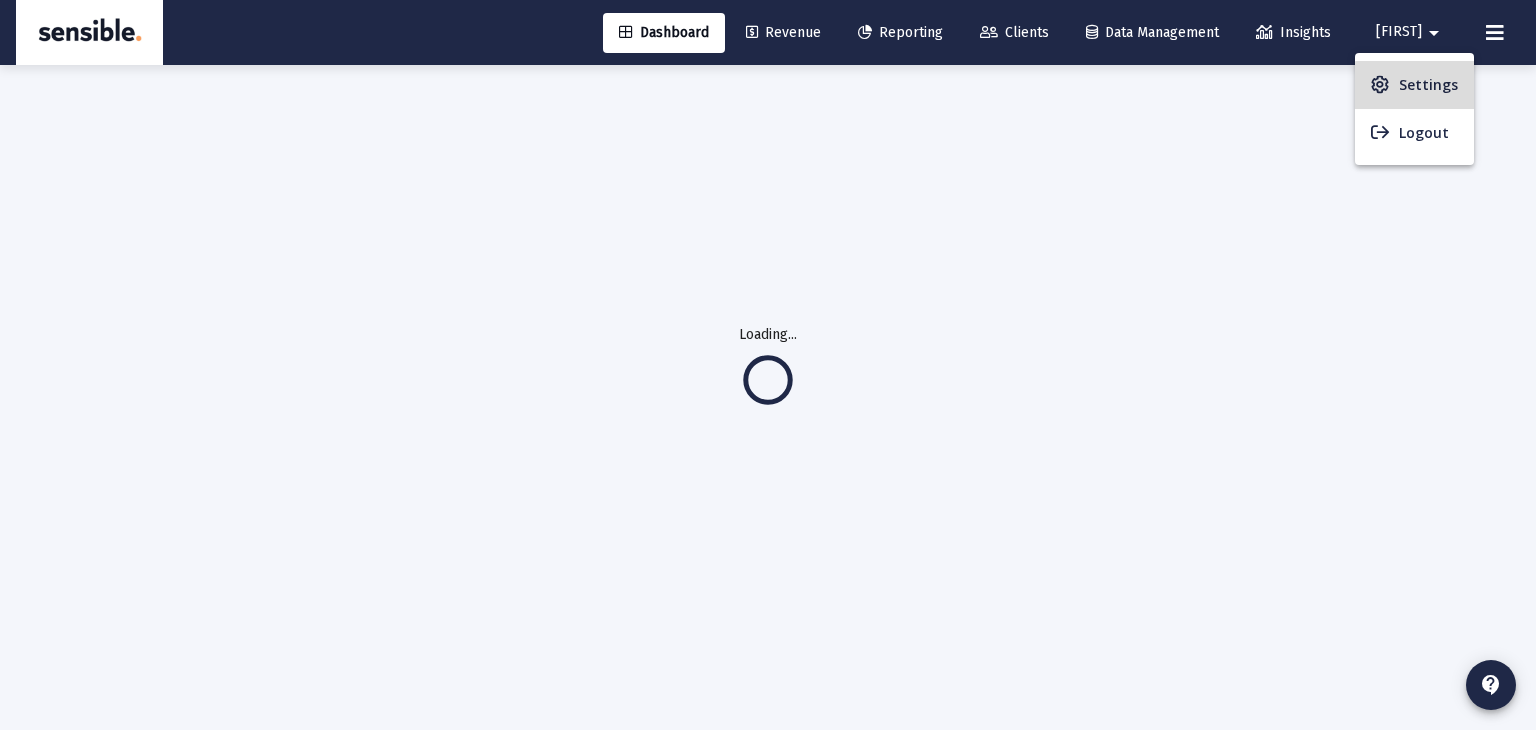 scroll, scrollTop: 64, scrollLeft: 0, axis: vertical 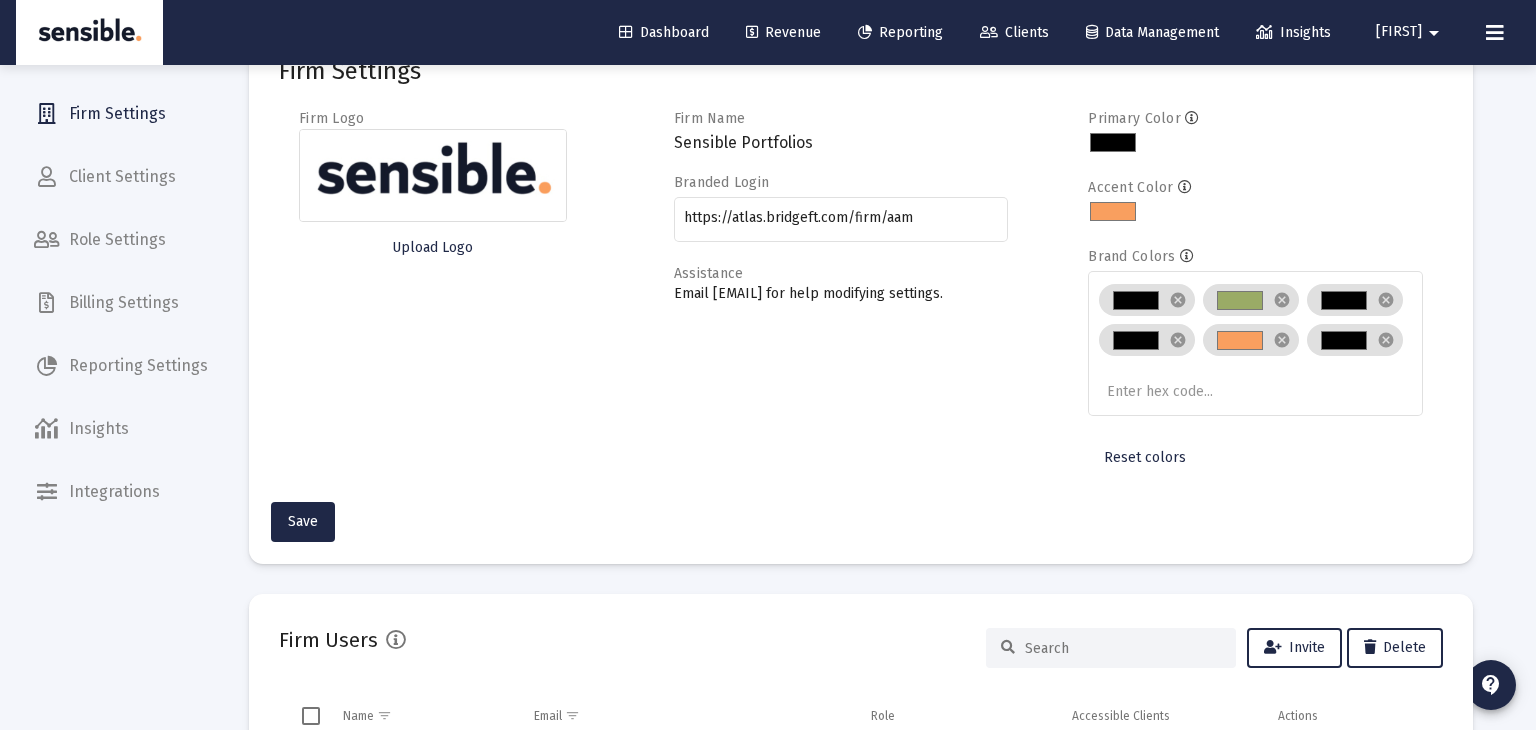 click on "Billing Settings" 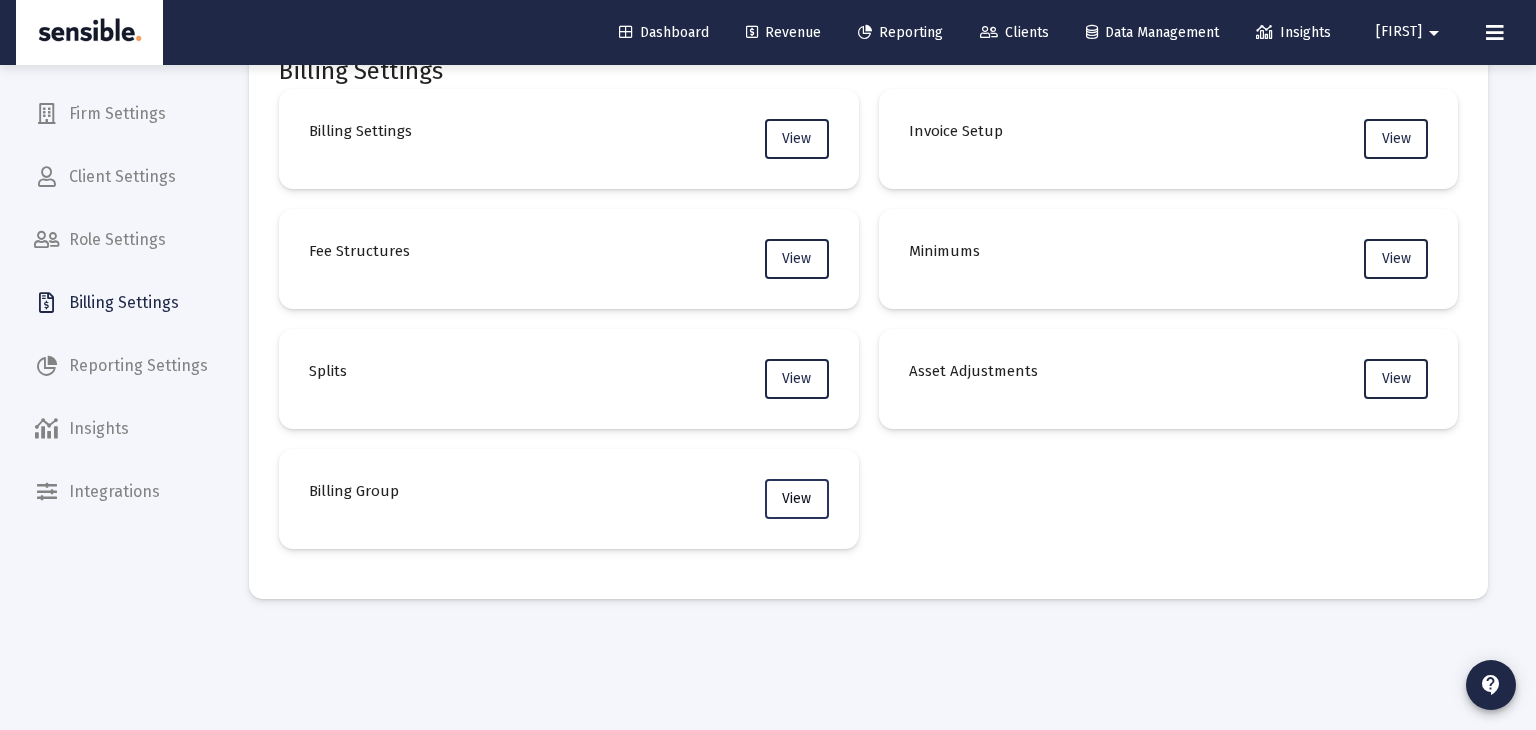 click on "View" 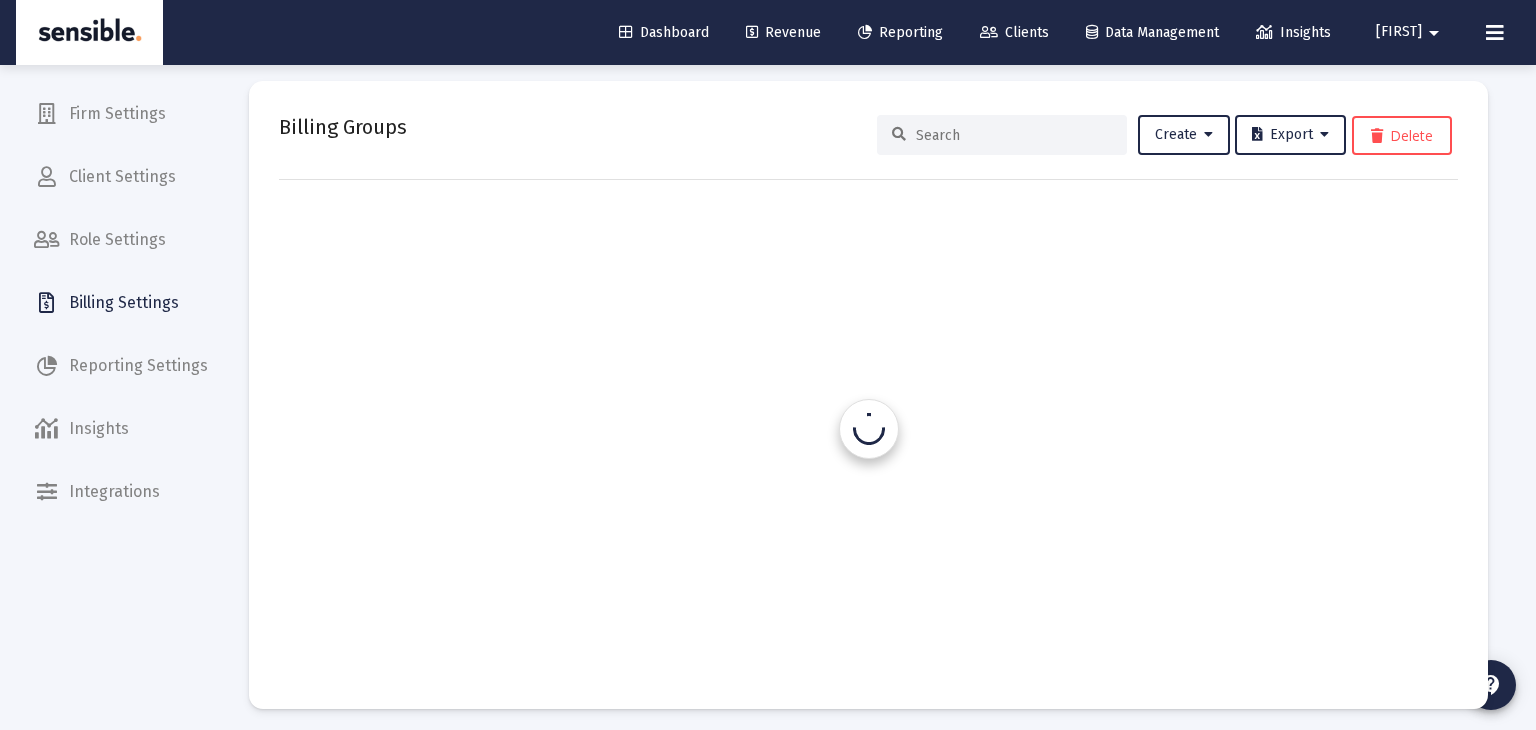 scroll, scrollTop: 0, scrollLeft: 0, axis: both 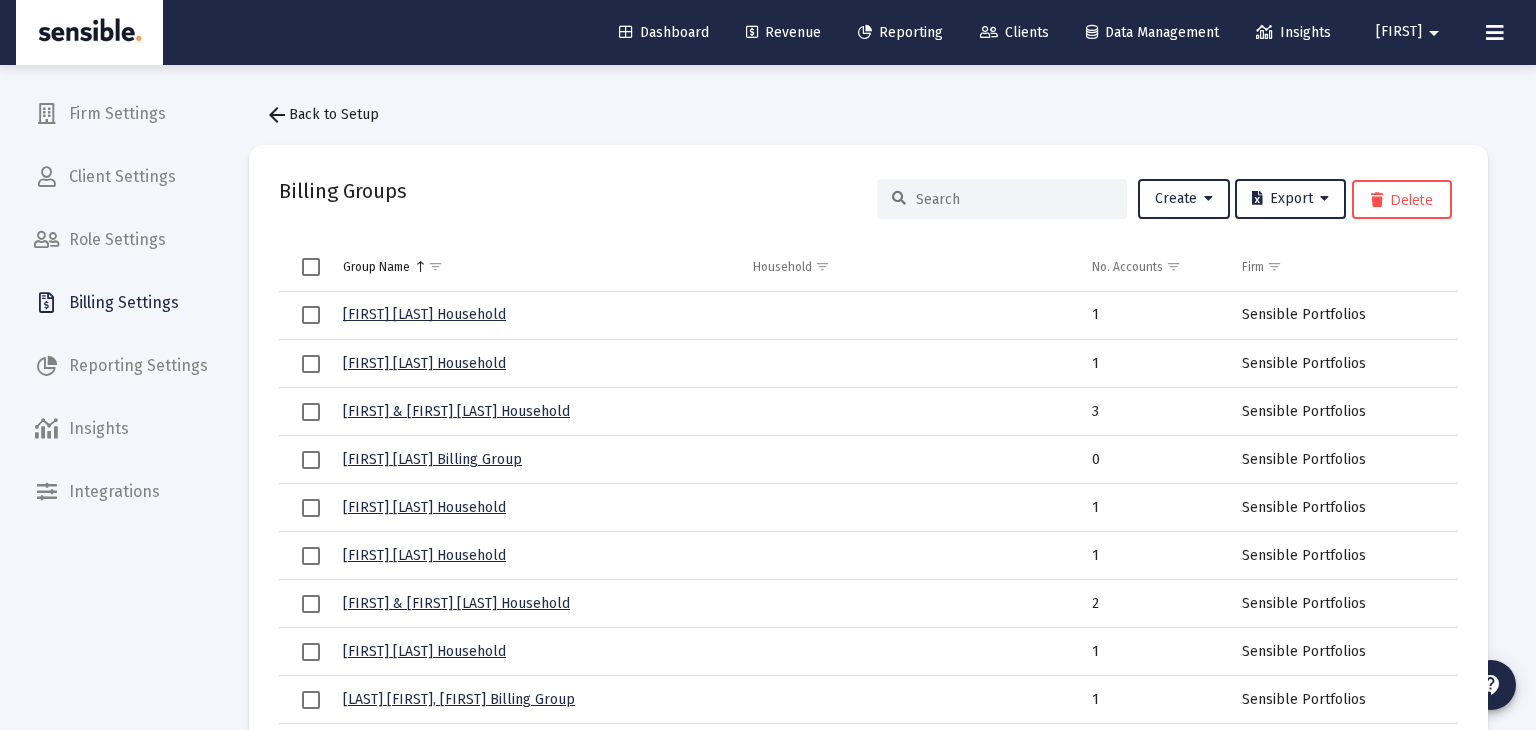 click 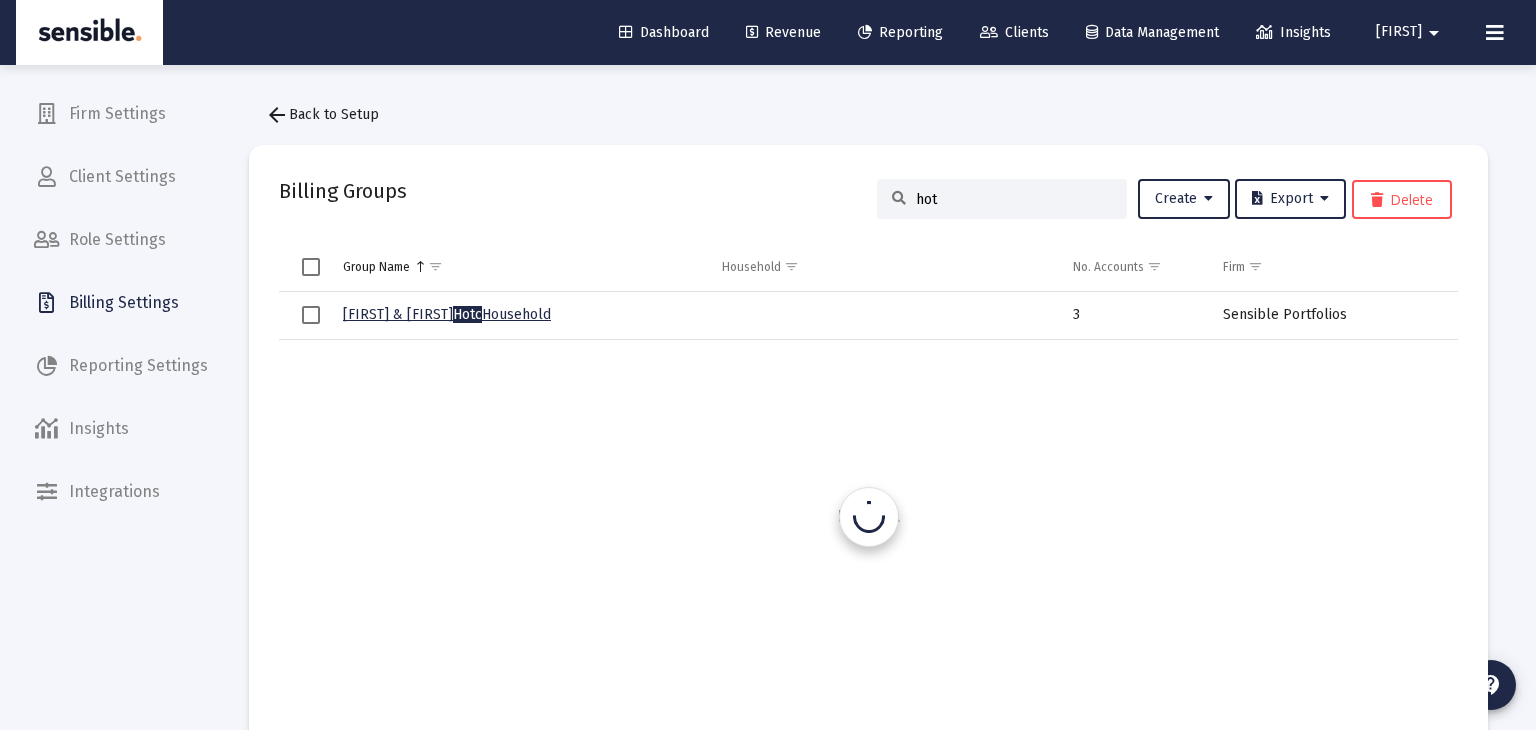 type on "hotch" 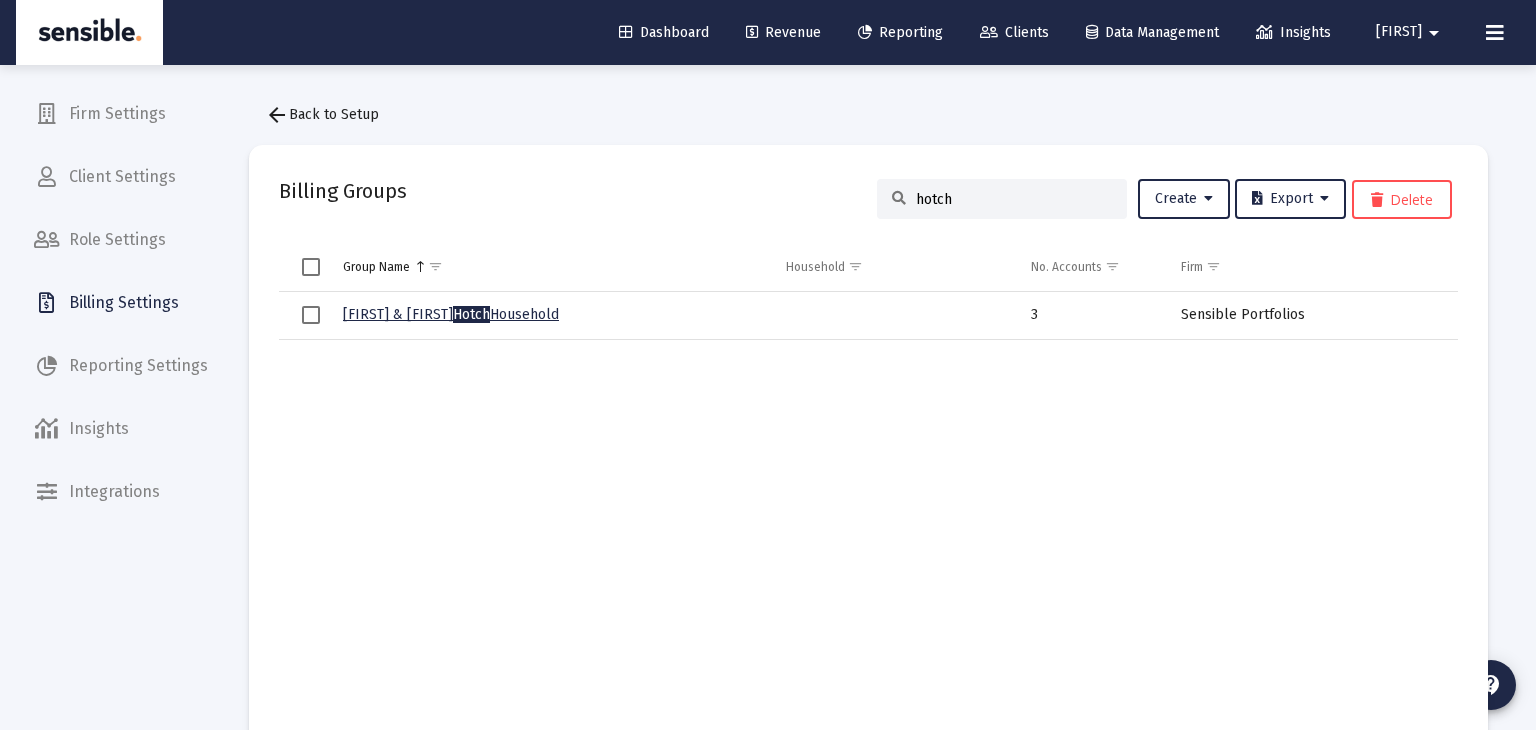 click on "Lee & Traci  Hotch kin Household" at bounding box center (451, 314) 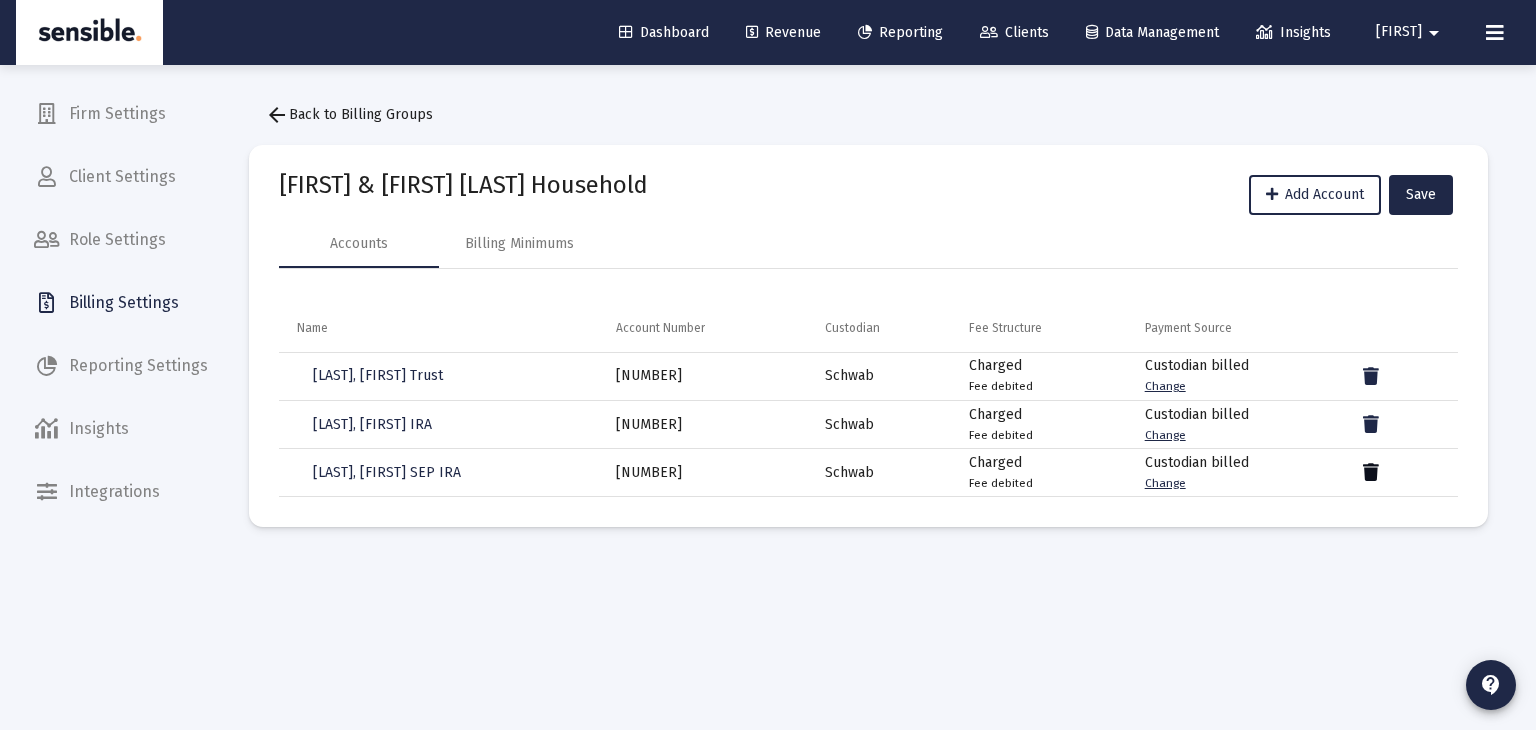 click at bounding box center [1371, 473] 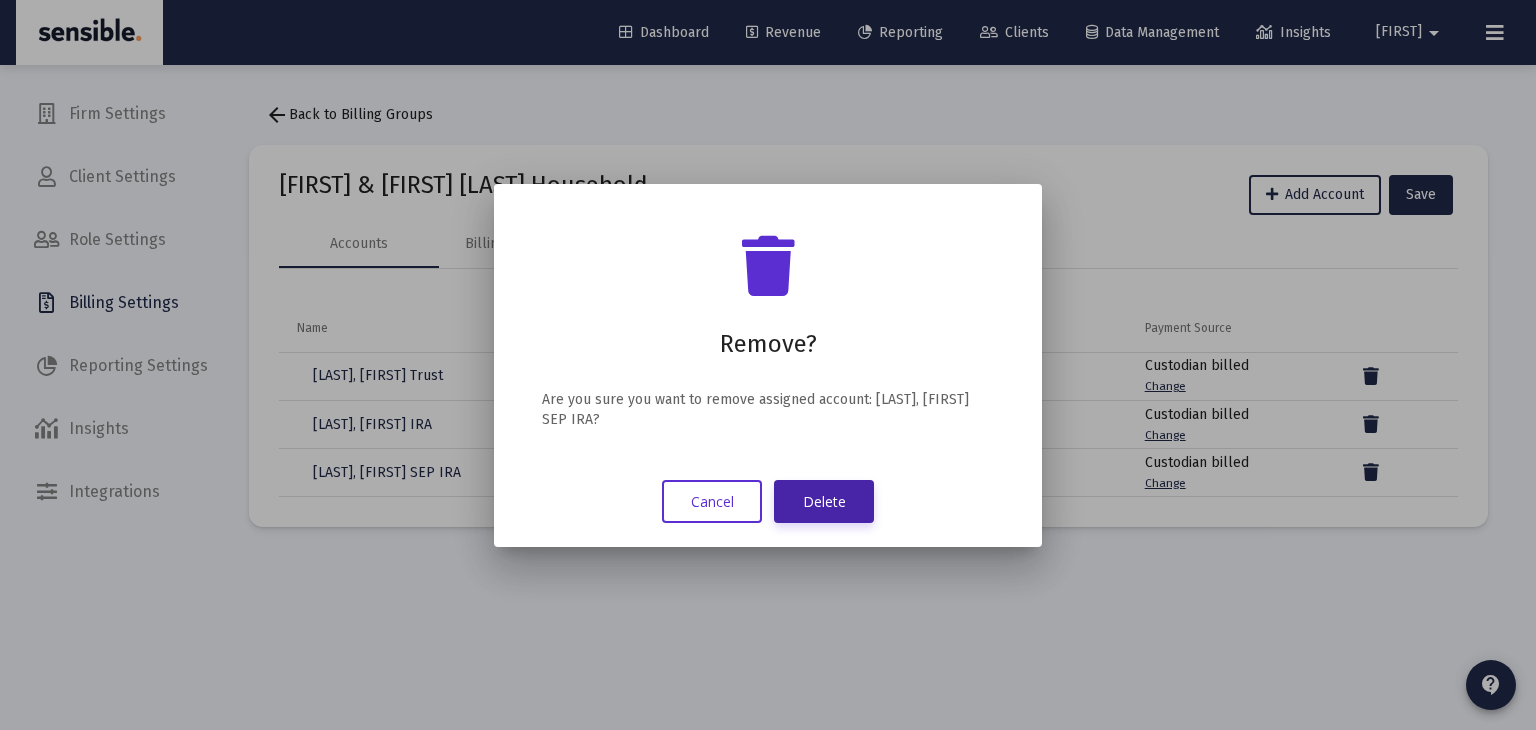 click on "Delete" at bounding box center (824, 501) 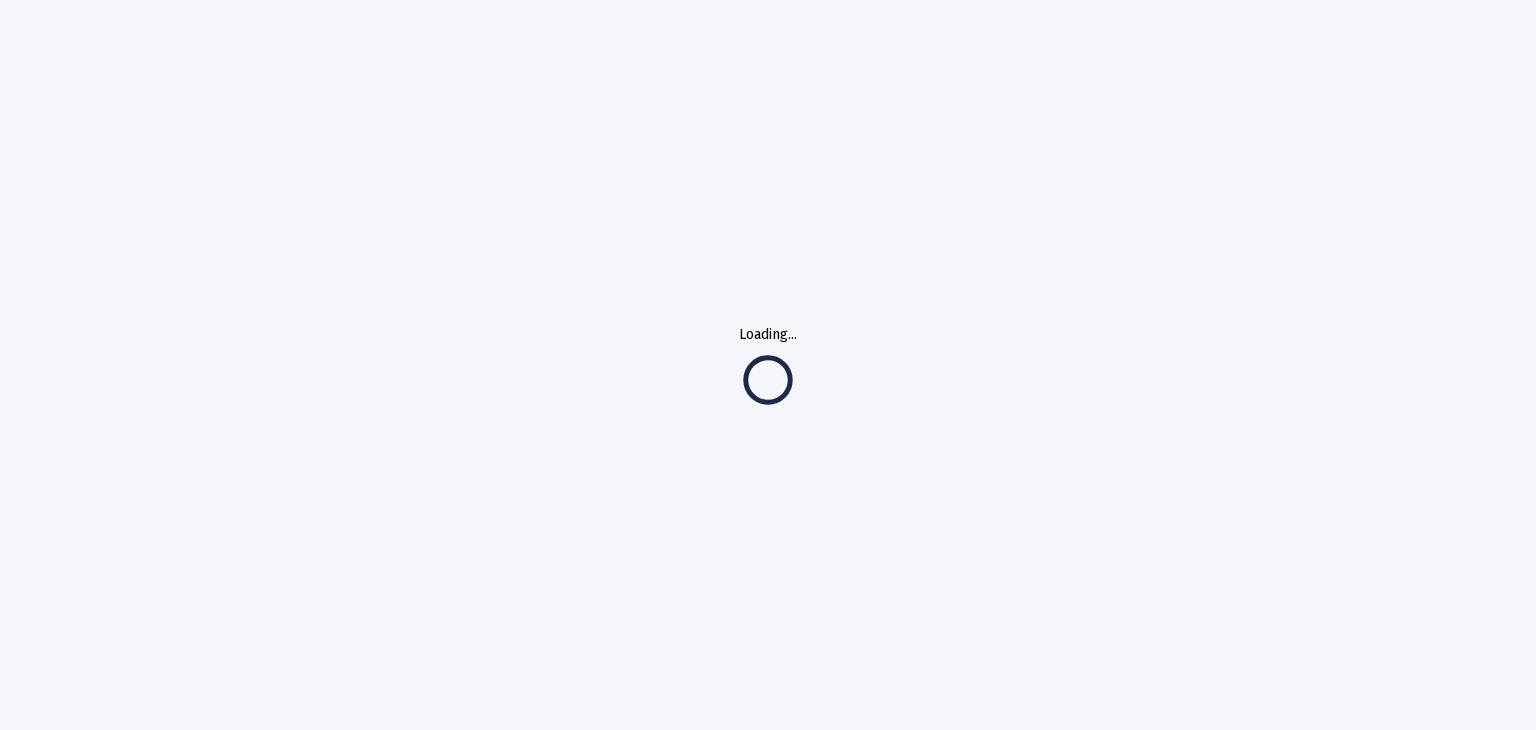 scroll, scrollTop: 0, scrollLeft: 0, axis: both 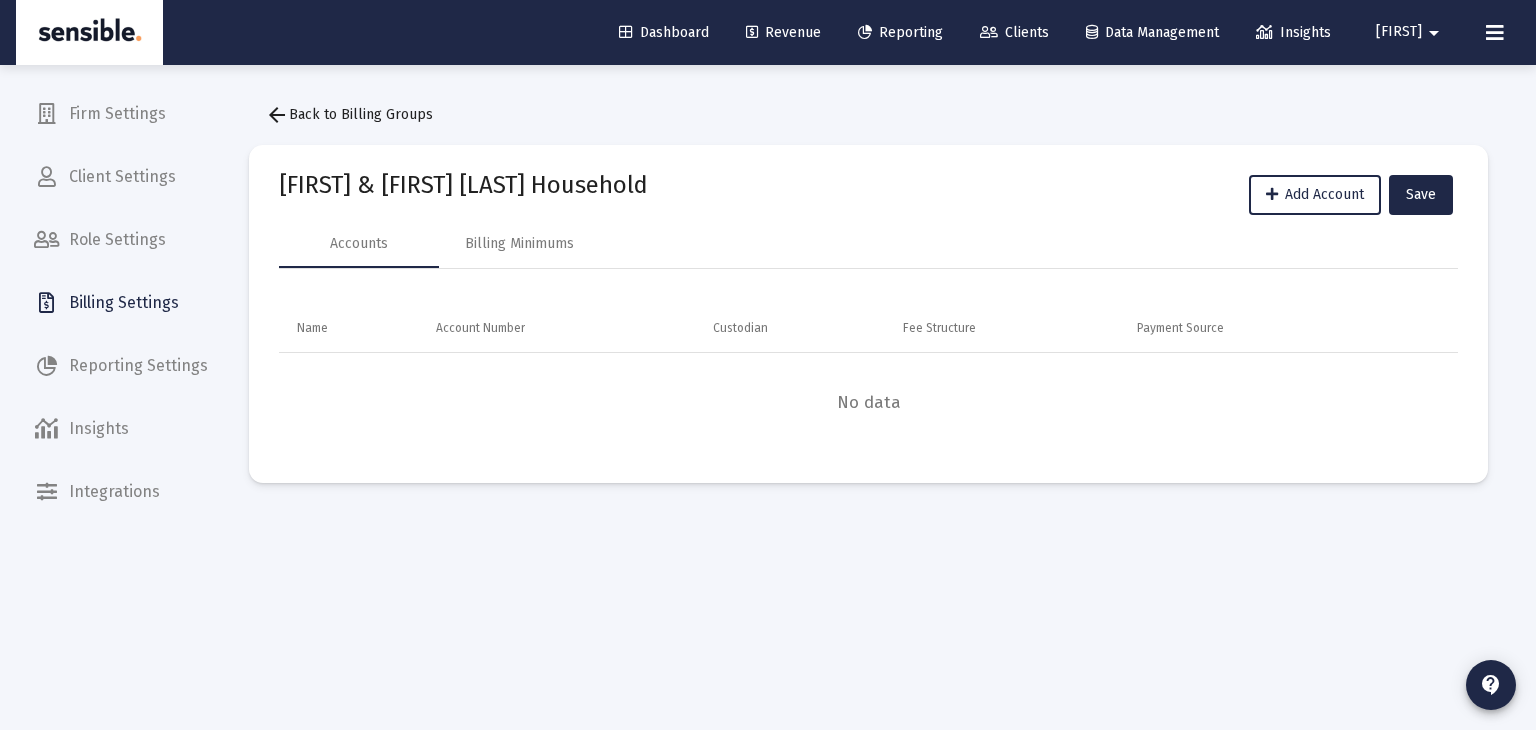 click on "Billing Settings" 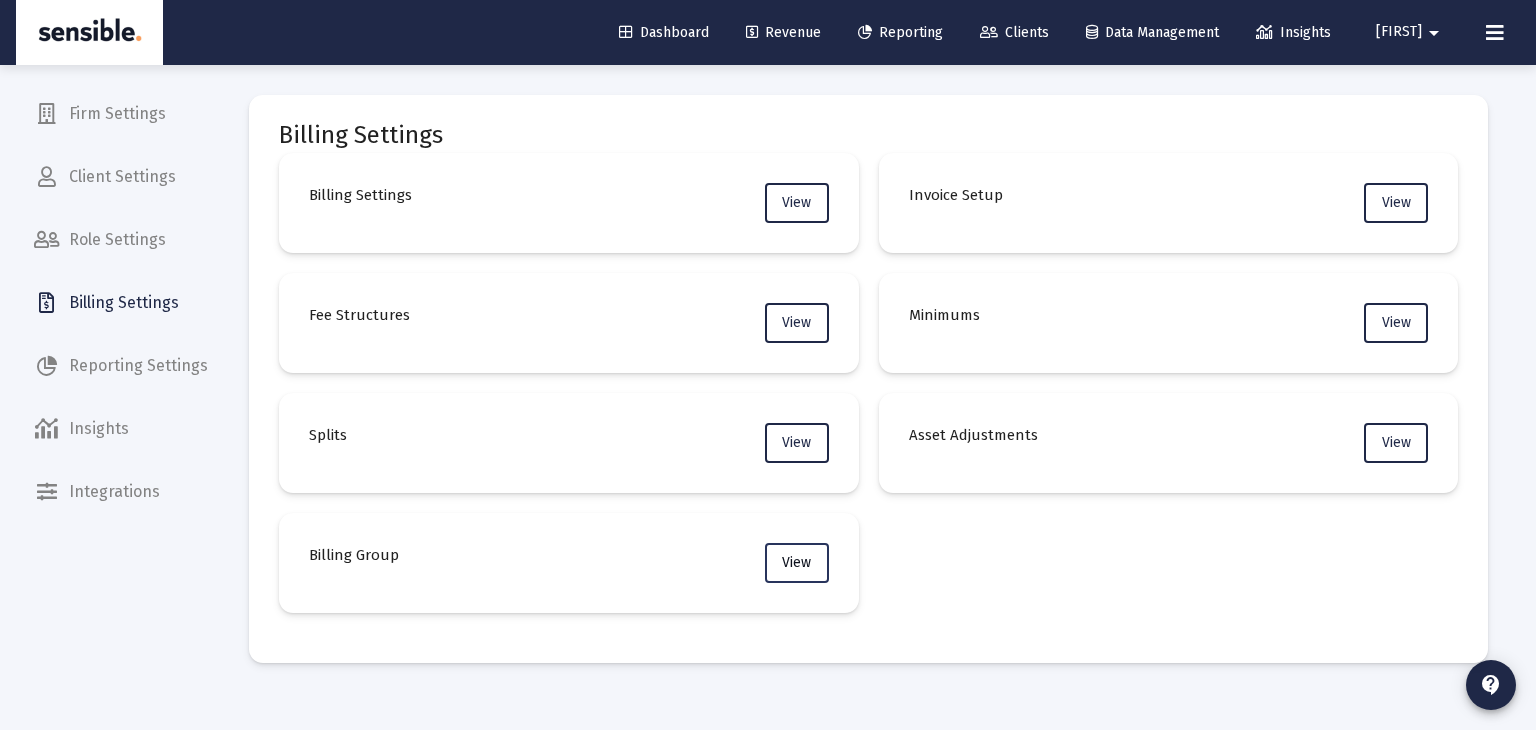 click on "View" 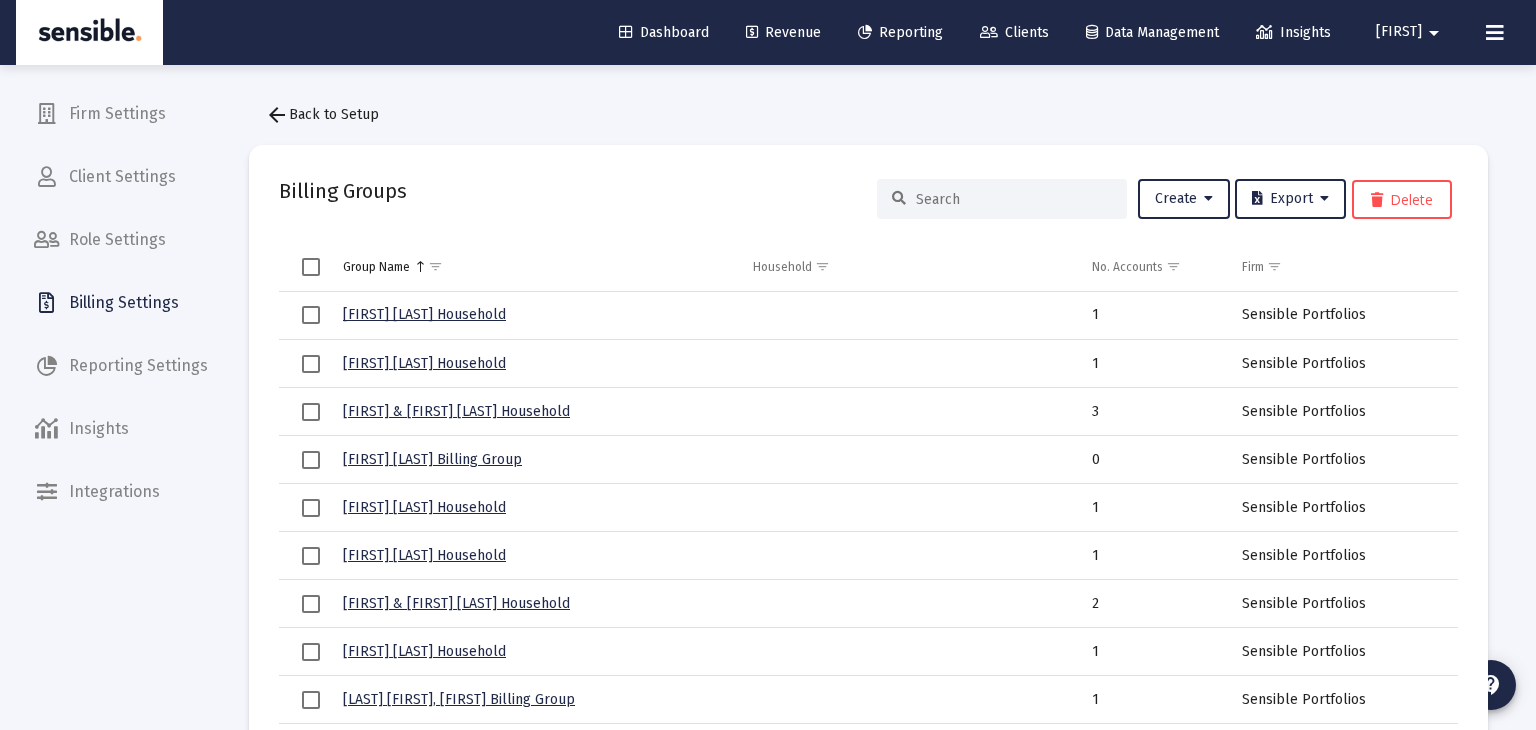 click 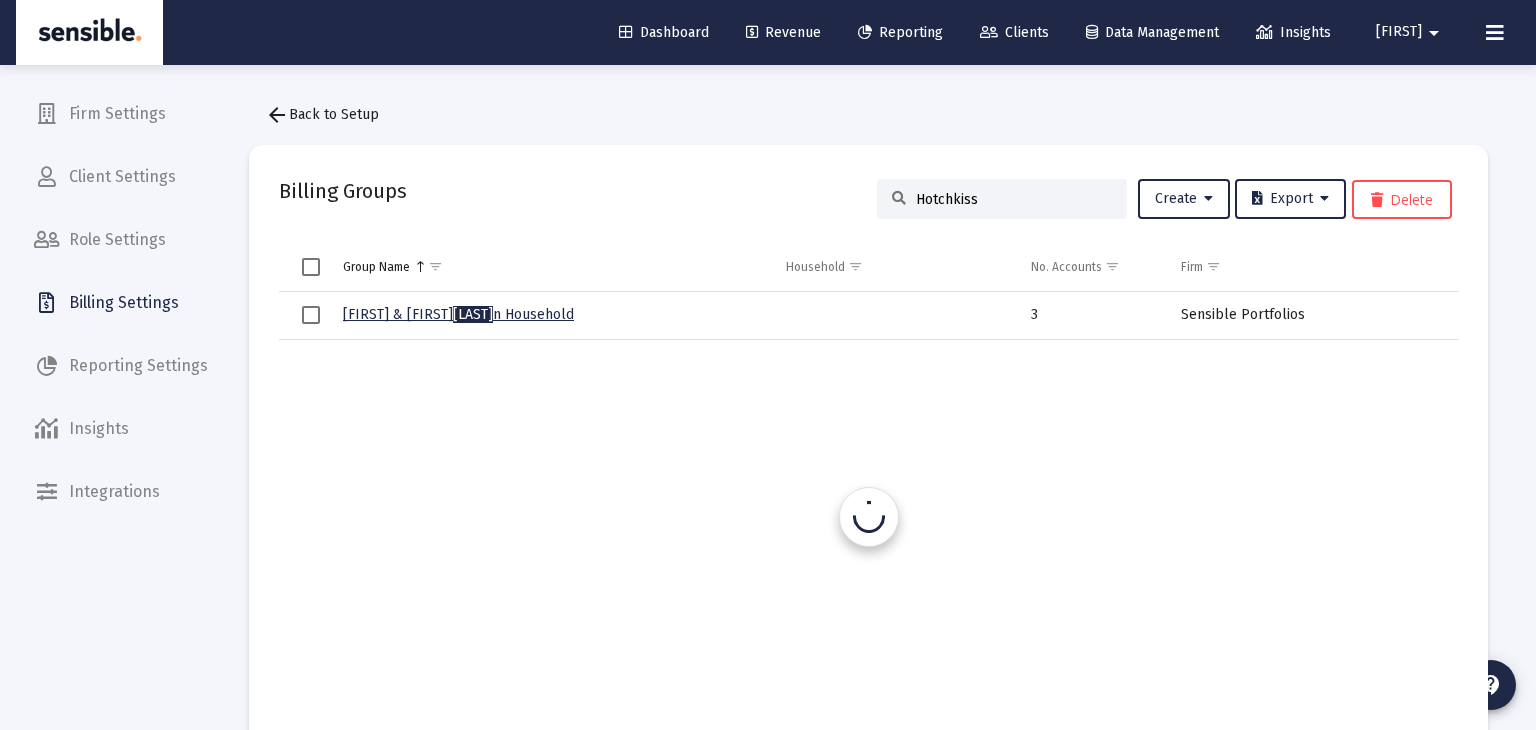 type on "[LAST]" 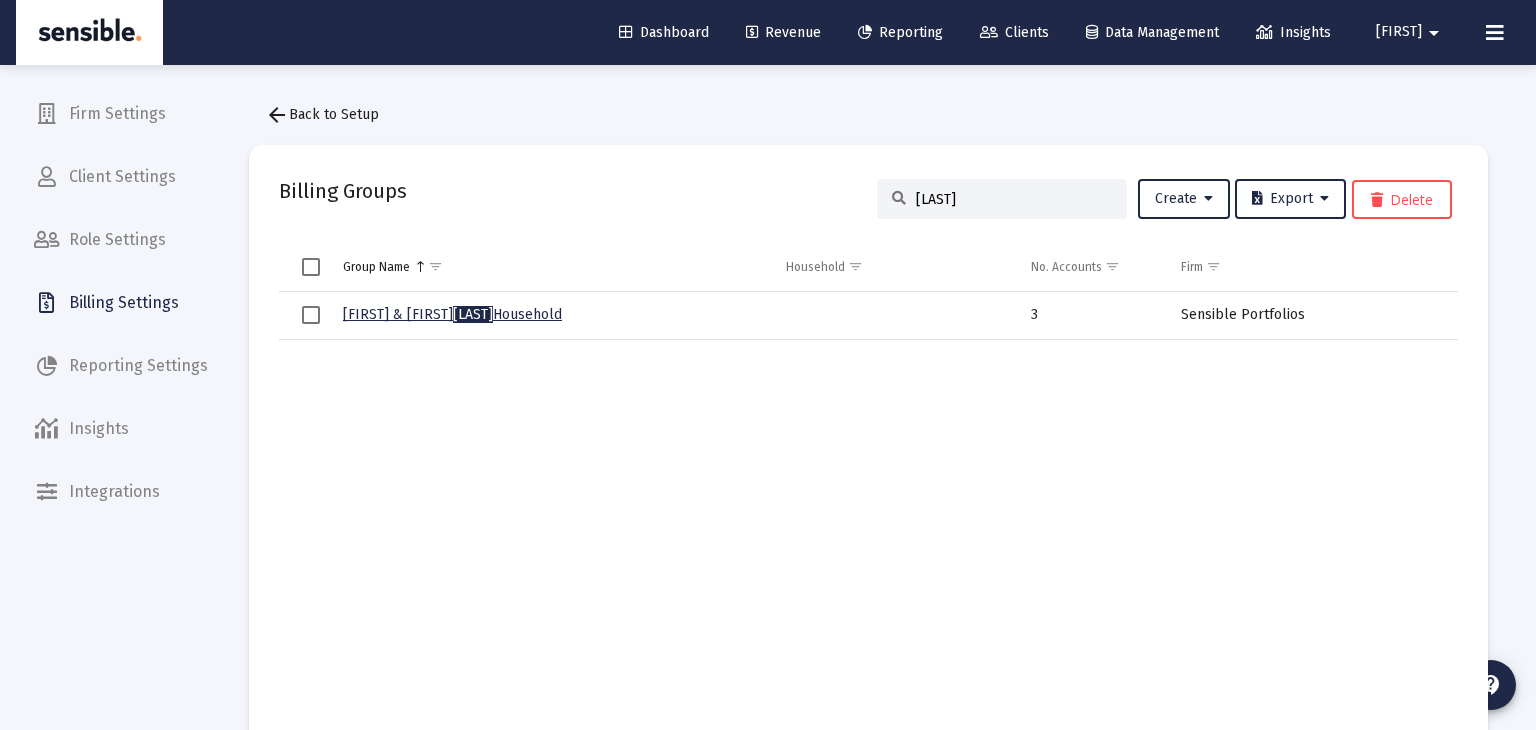 click on "[FIRST] & [FIRST] [LAST] Household" at bounding box center (452, 314) 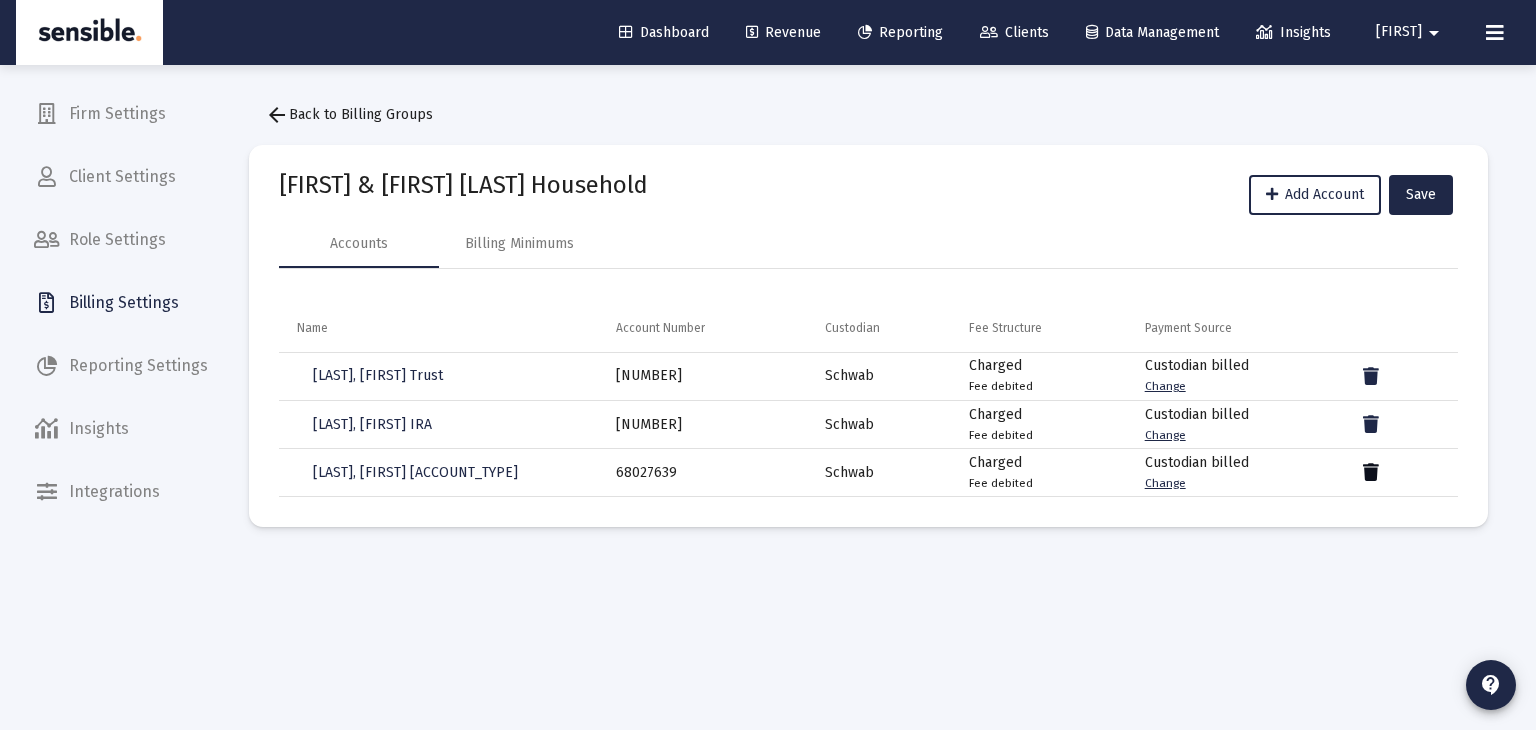 click at bounding box center [1371, 473] 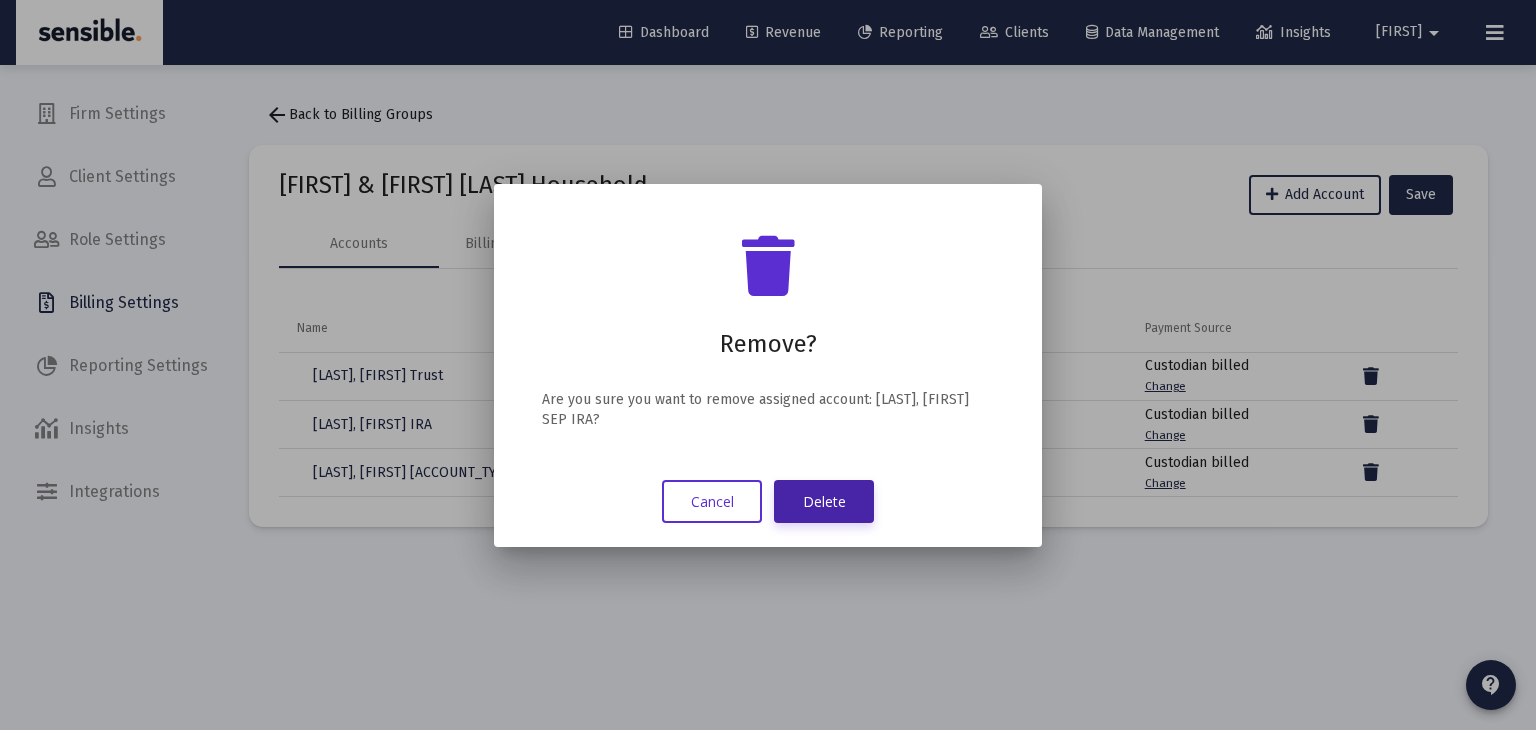 click on "Delete" at bounding box center [824, 501] 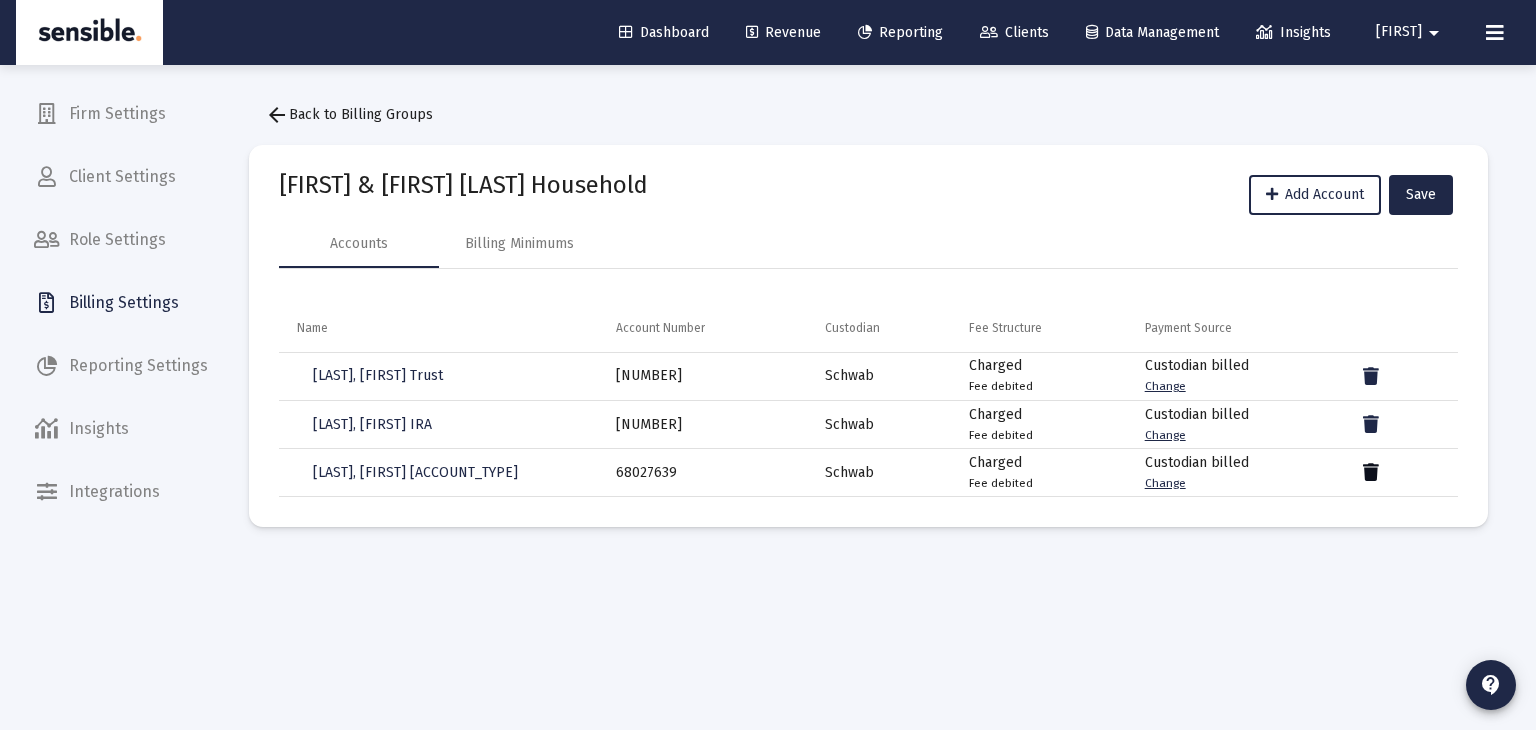 click at bounding box center [1371, 473] 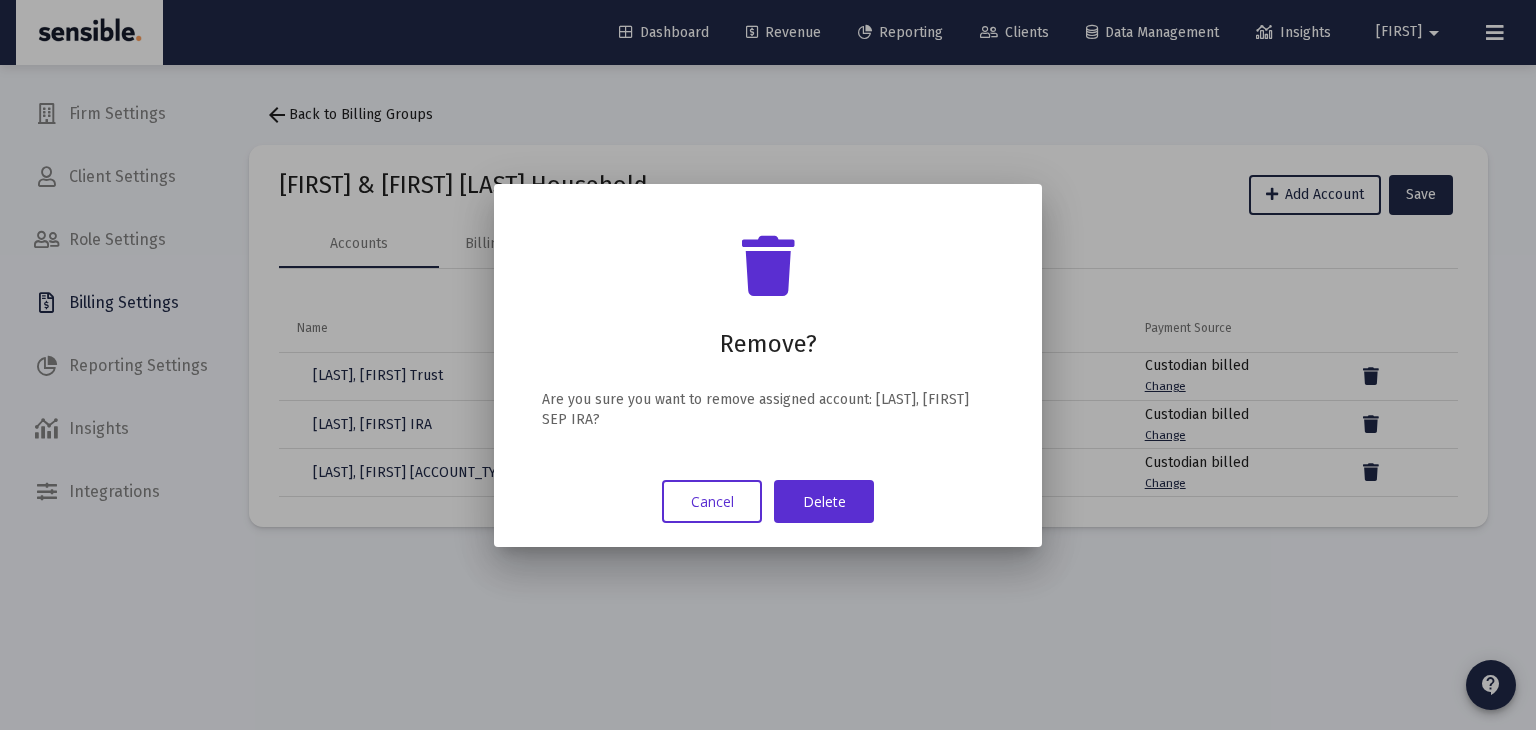 click at bounding box center (768, 365) 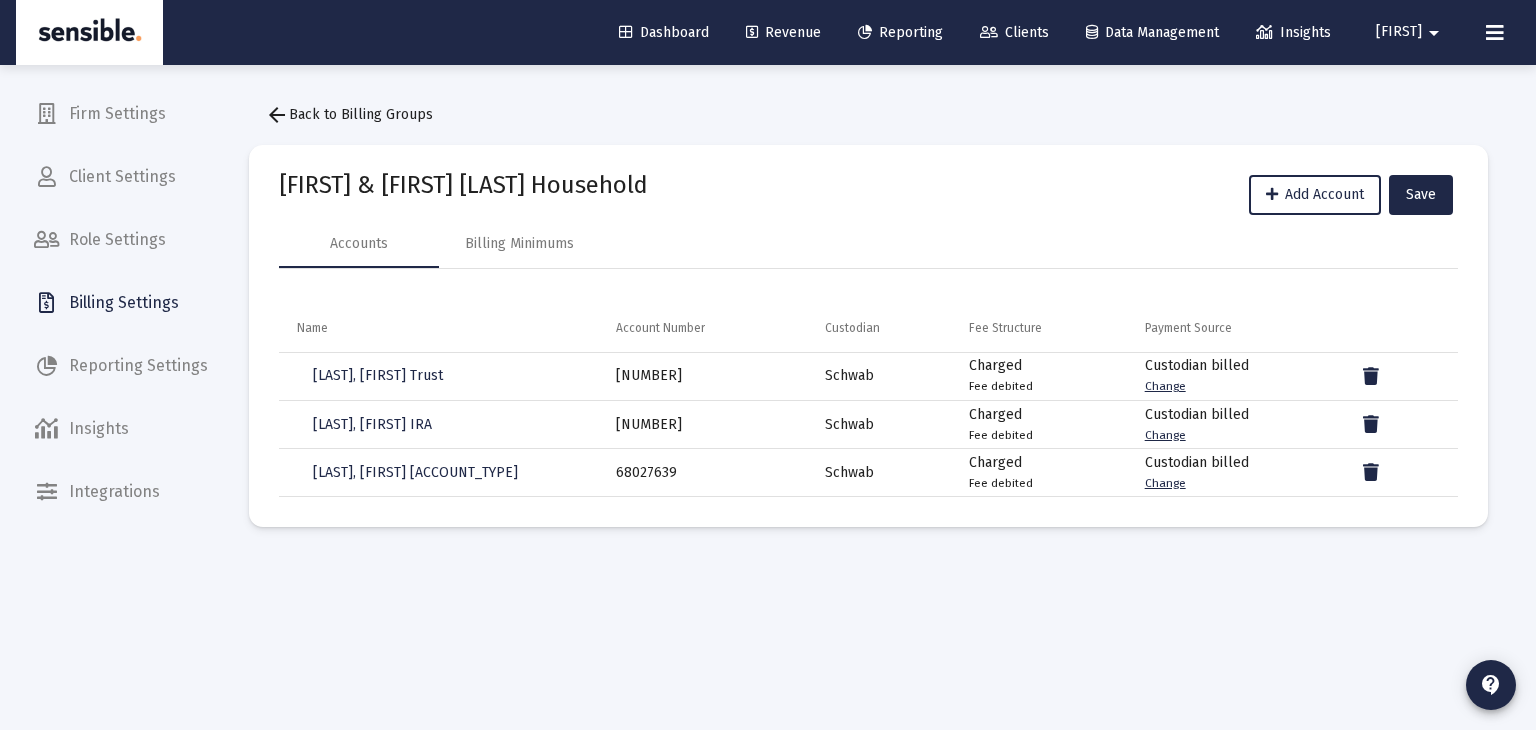 click on "arrow_back  Back to Billing Groups" 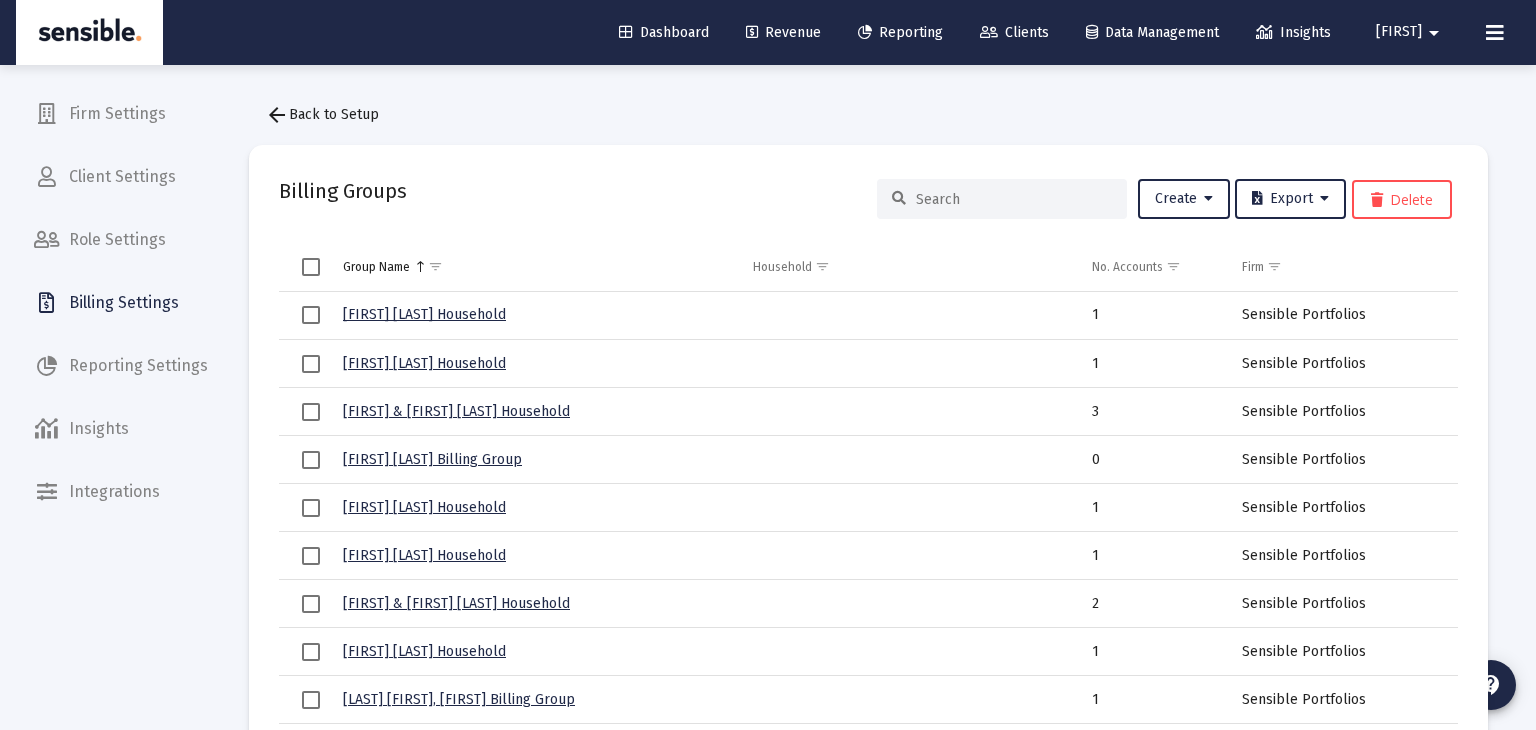 click 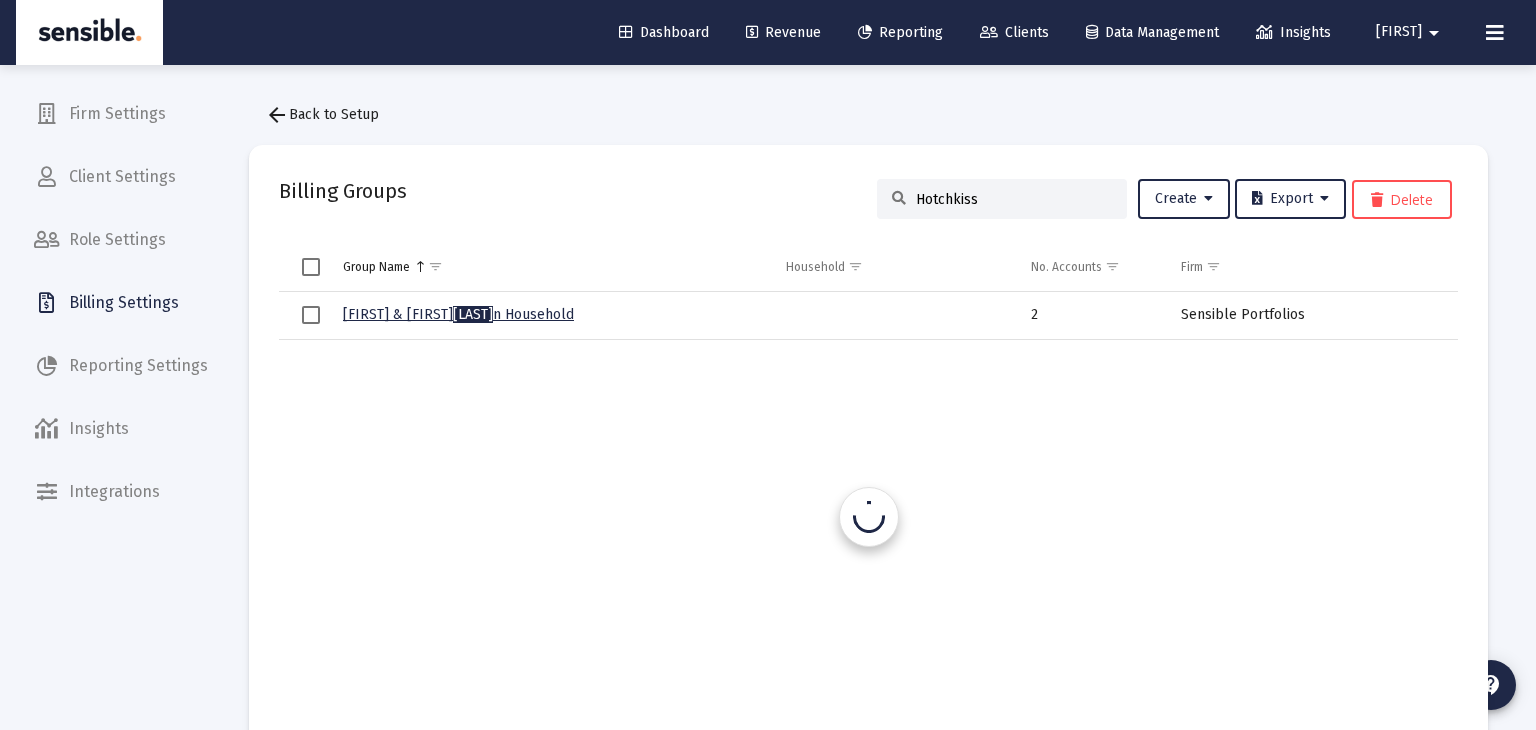 type on "[LAST]" 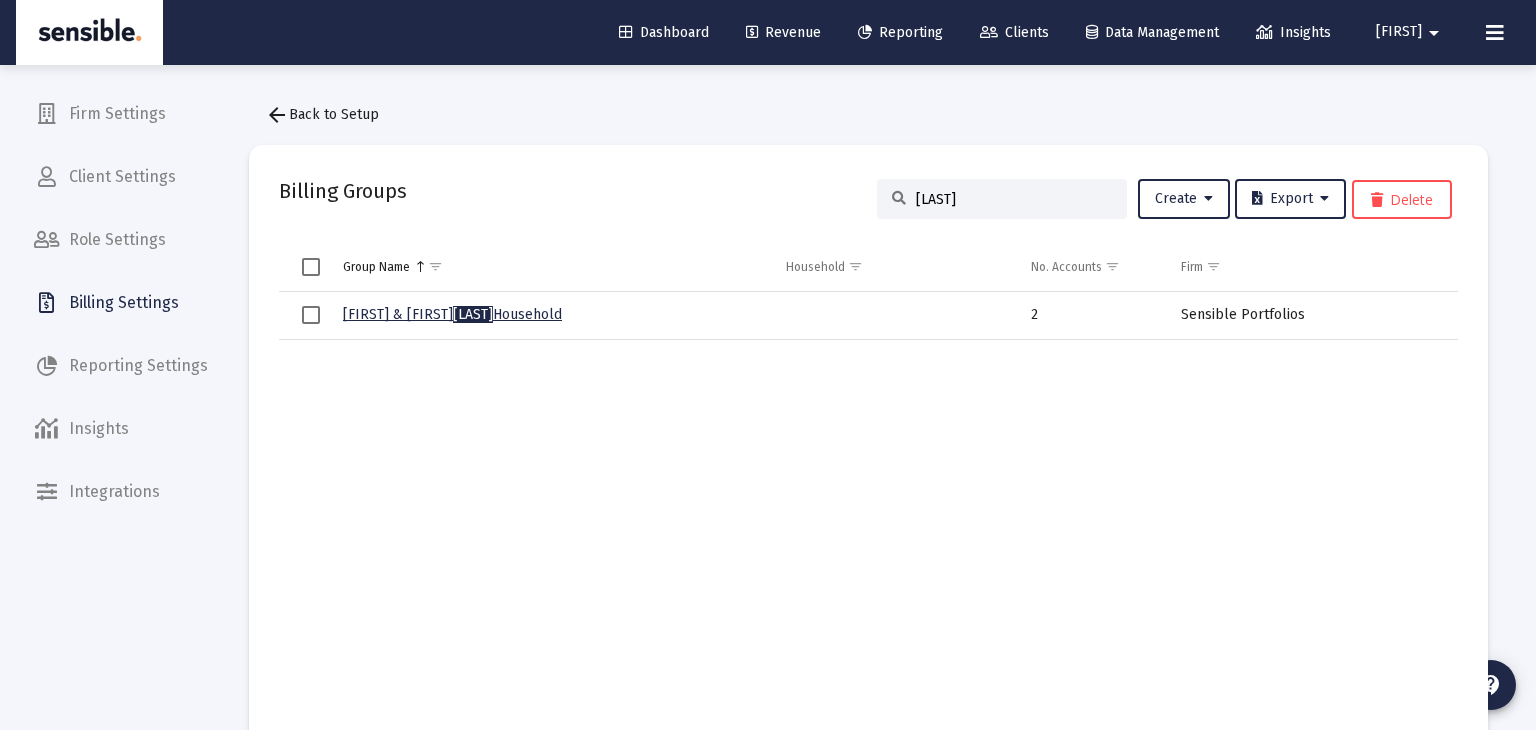 click on "Dashboard" 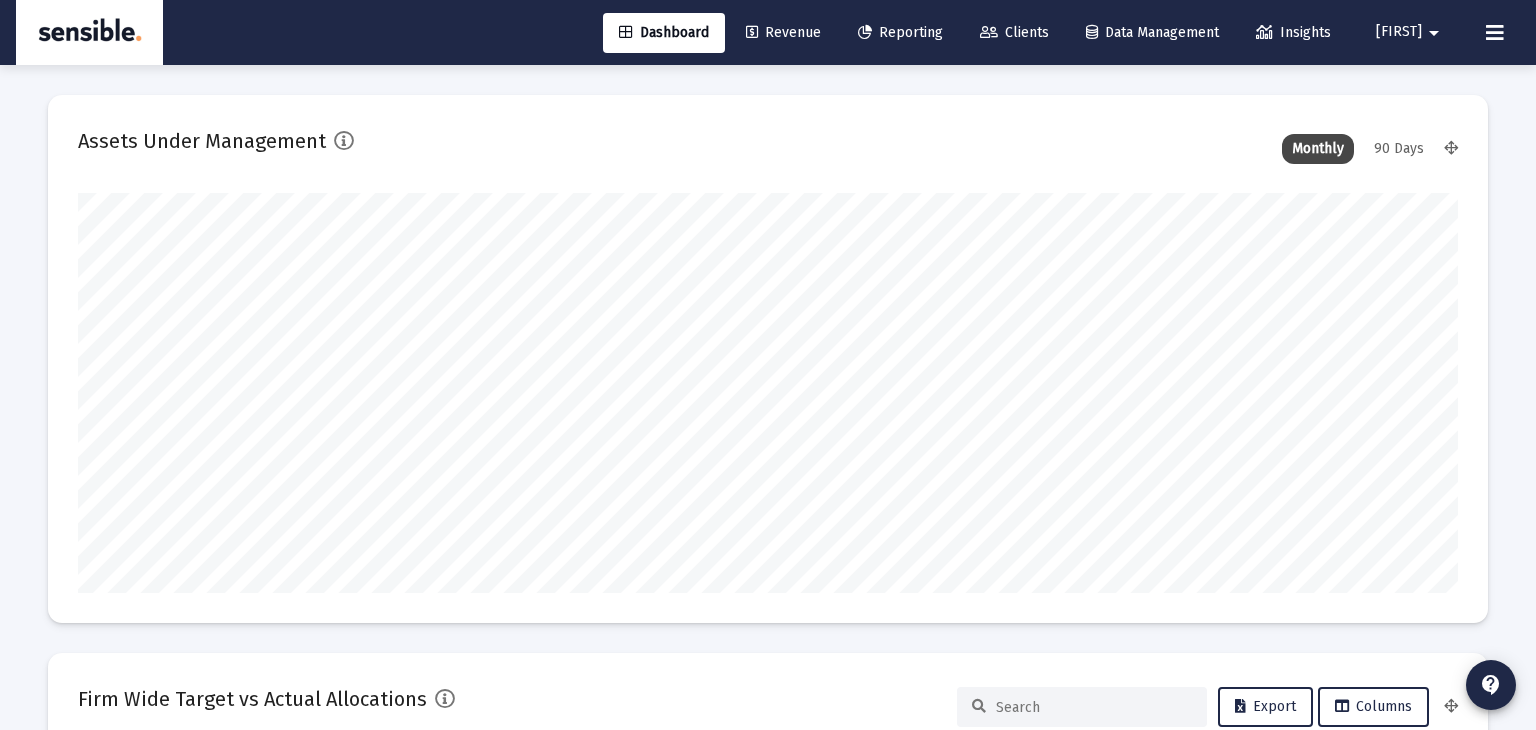 scroll, scrollTop: 999600, scrollLeft: 998620, axis: both 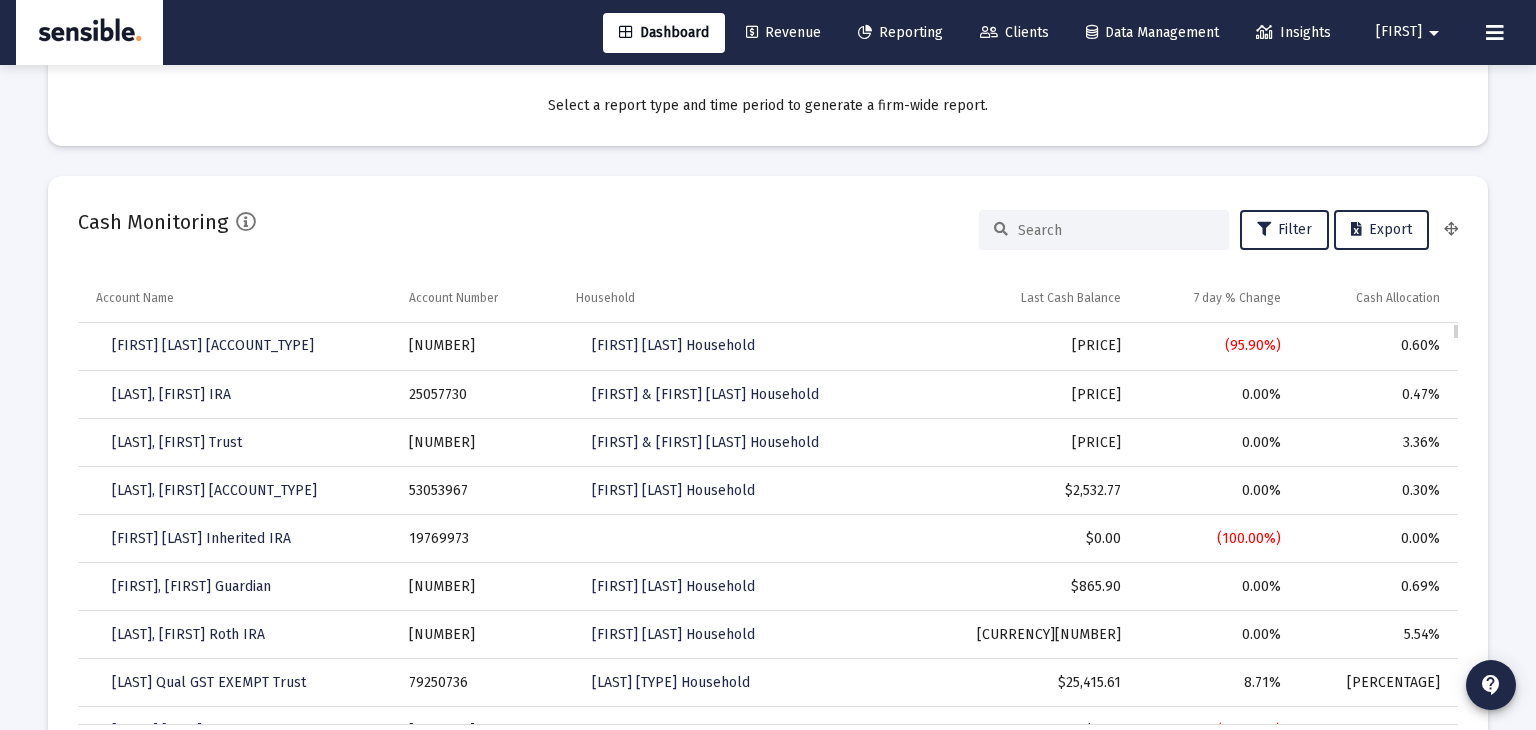 type on "[EMAIL]" 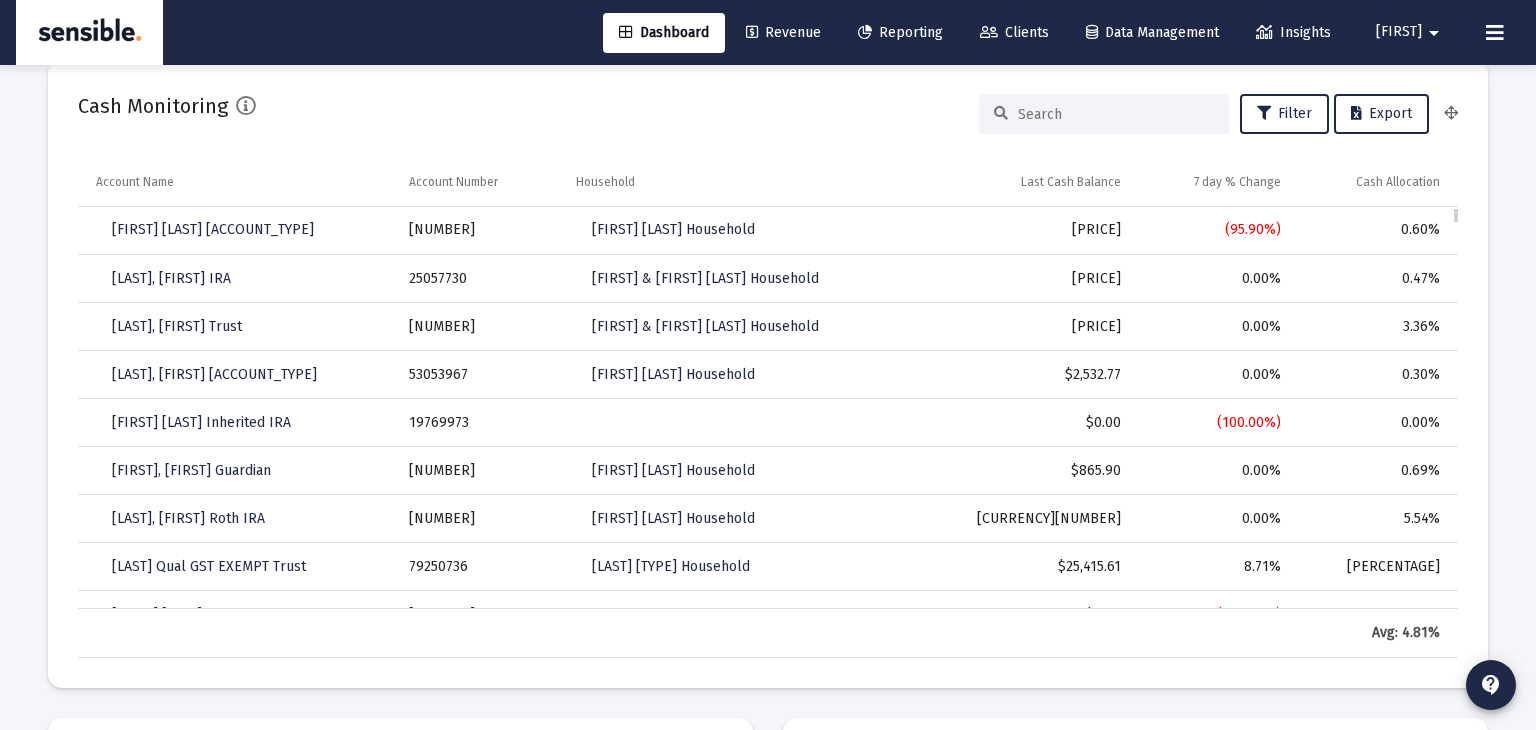 scroll, scrollTop: 3840, scrollLeft: 0, axis: vertical 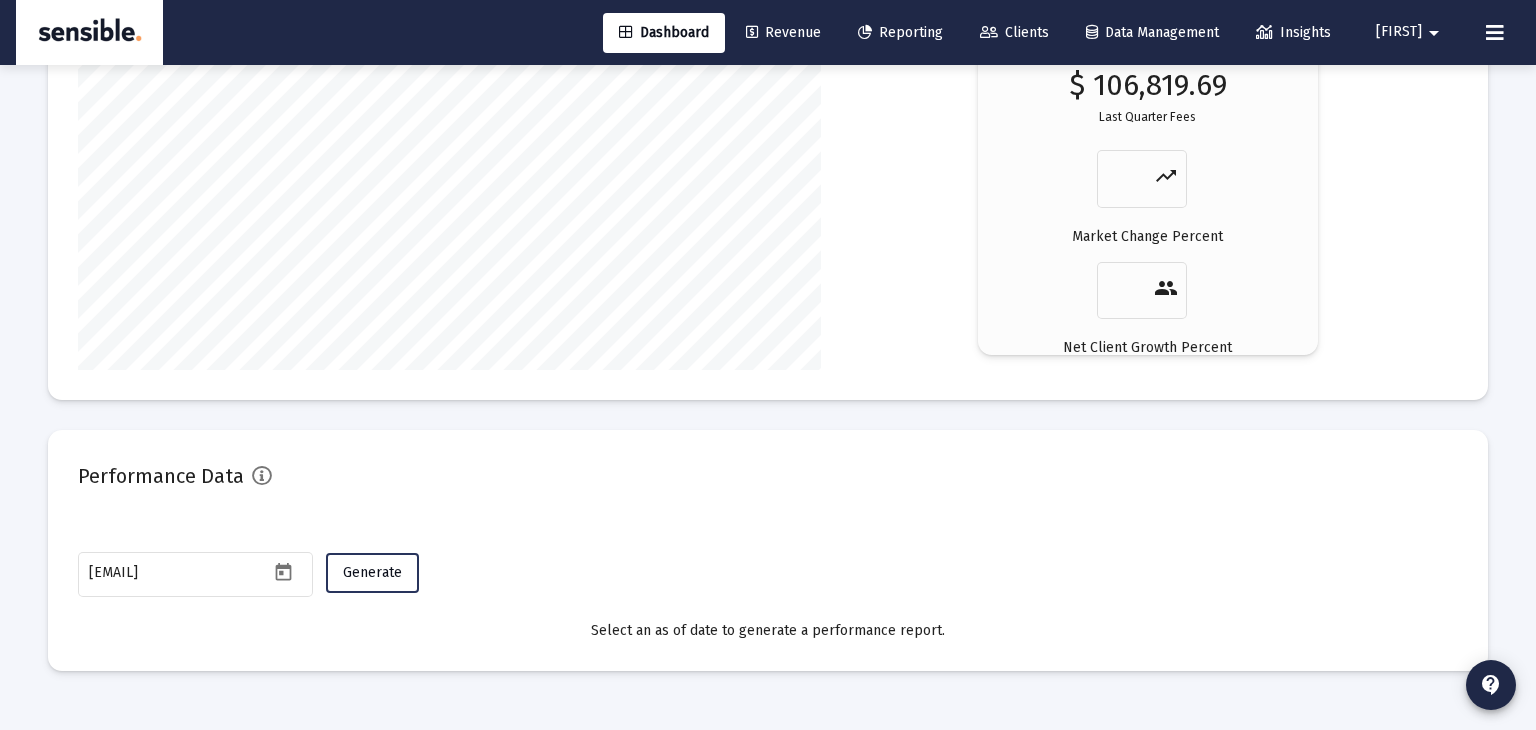 click on "Generate" 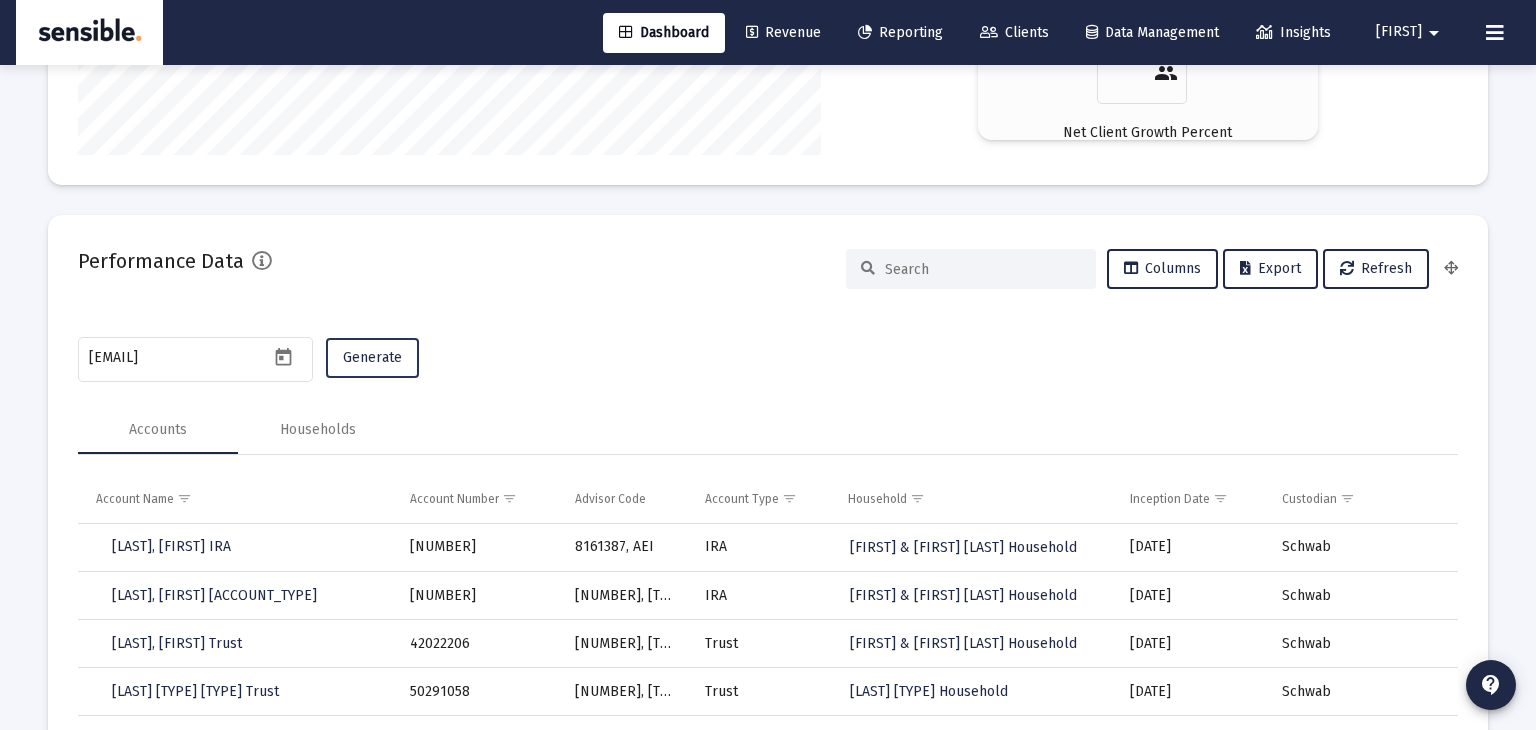 scroll, scrollTop: 3773, scrollLeft: 0, axis: vertical 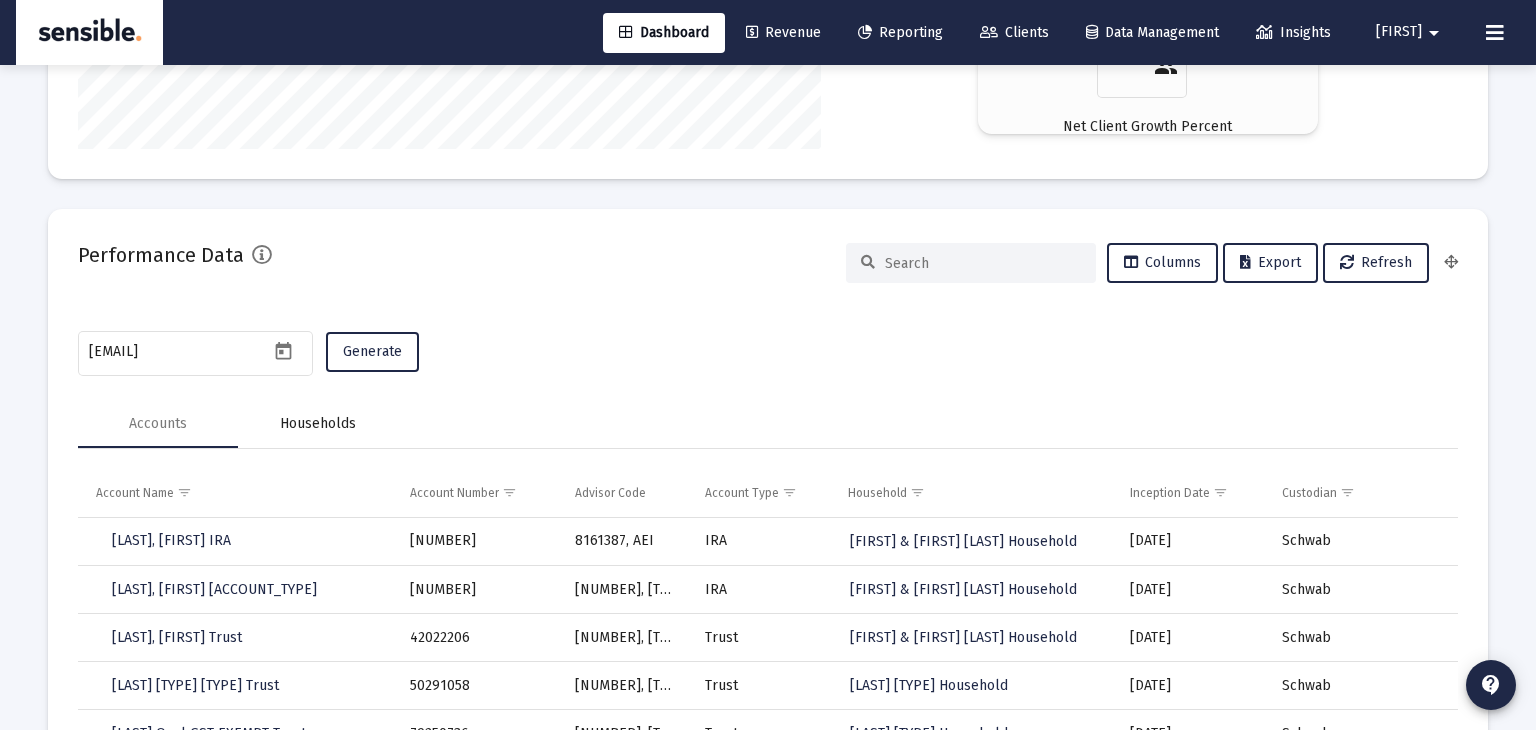 click on "Households" at bounding box center [318, 424] 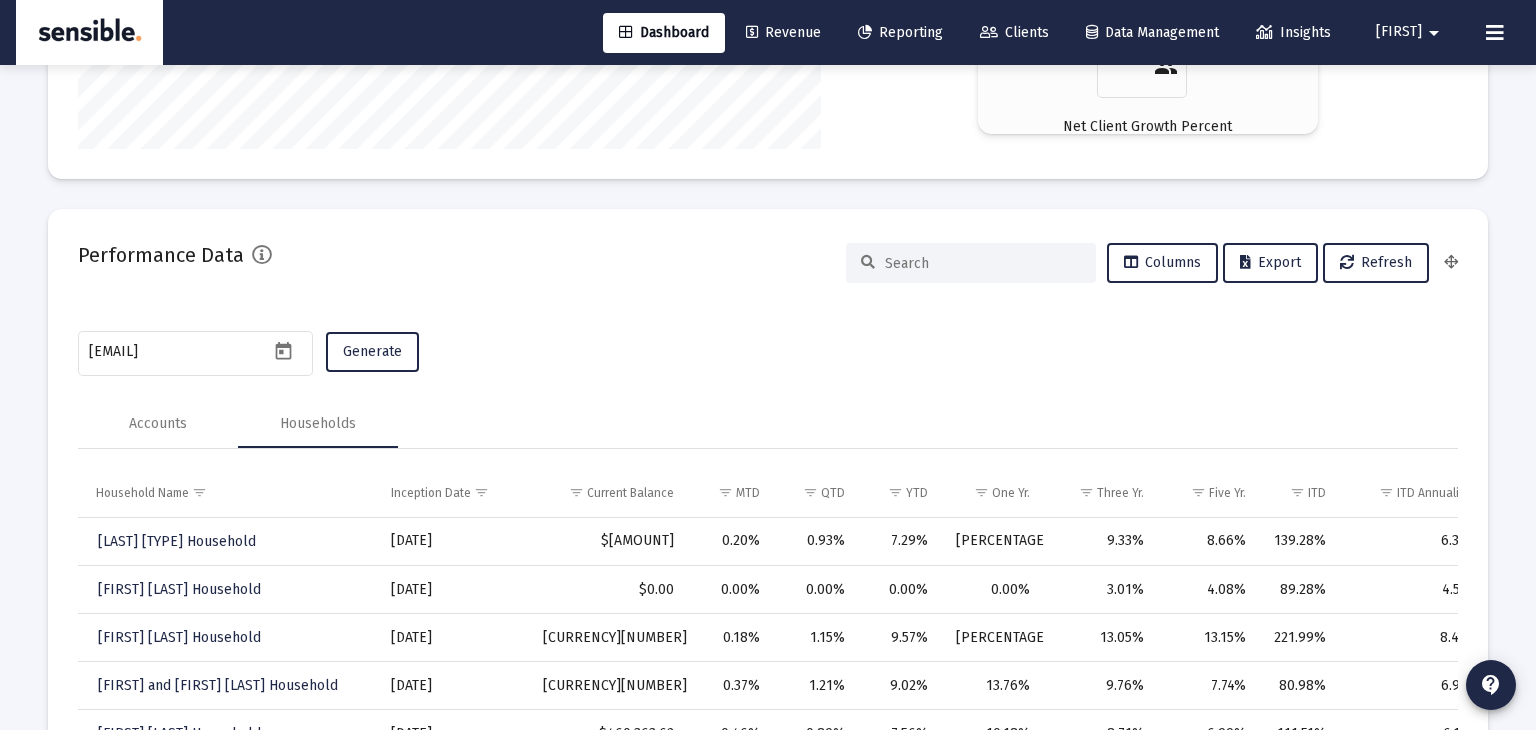 click 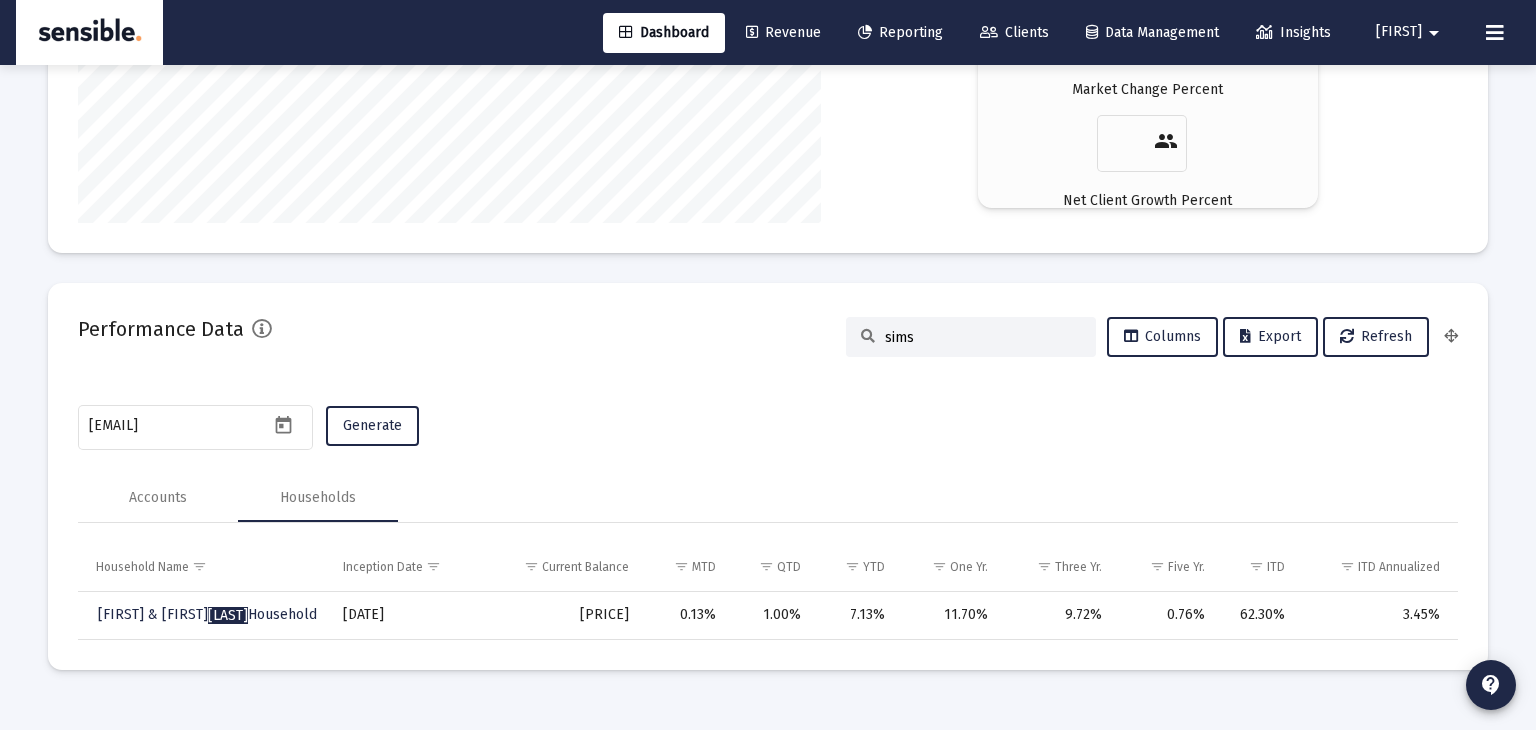 scroll, scrollTop: 3698, scrollLeft: 0, axis: vertical 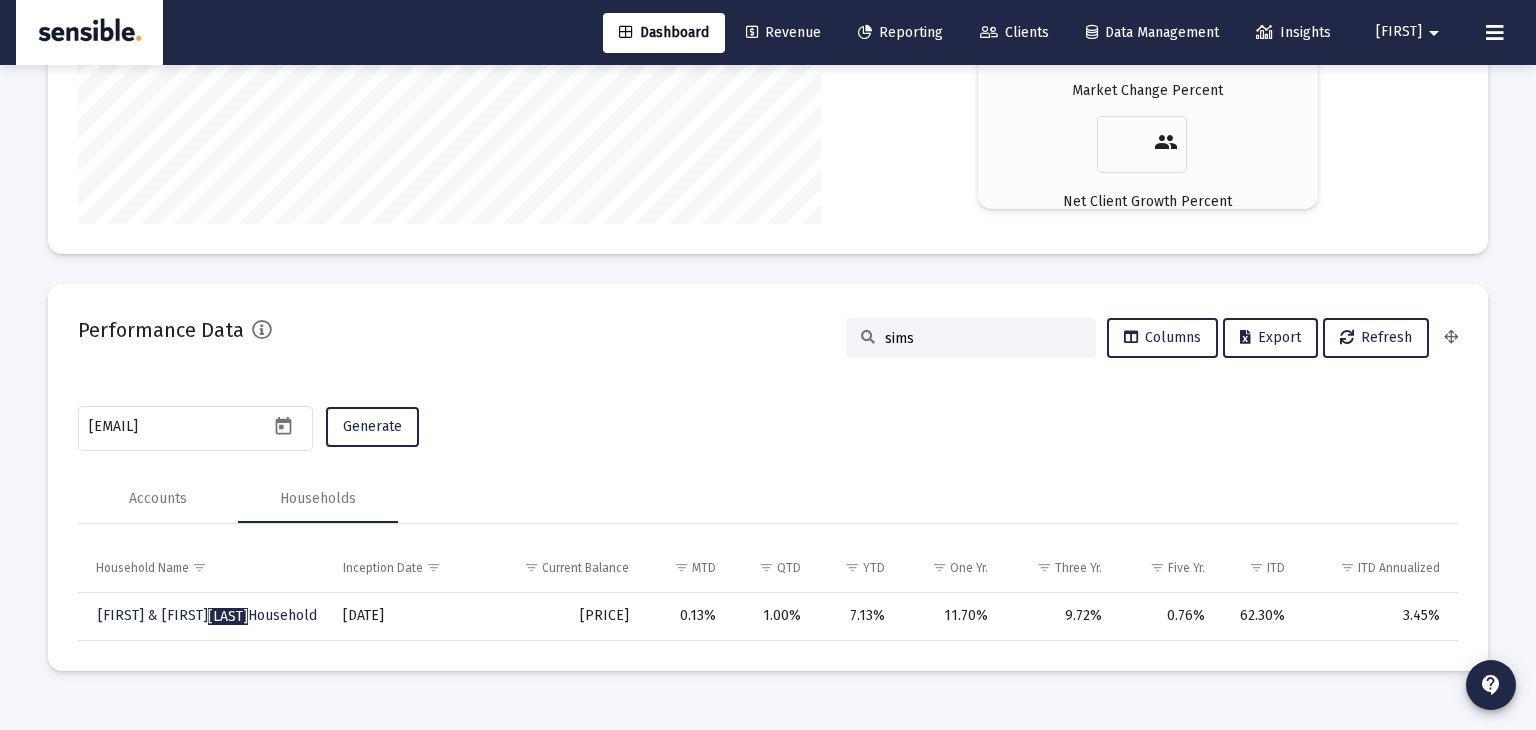 type on "sims" 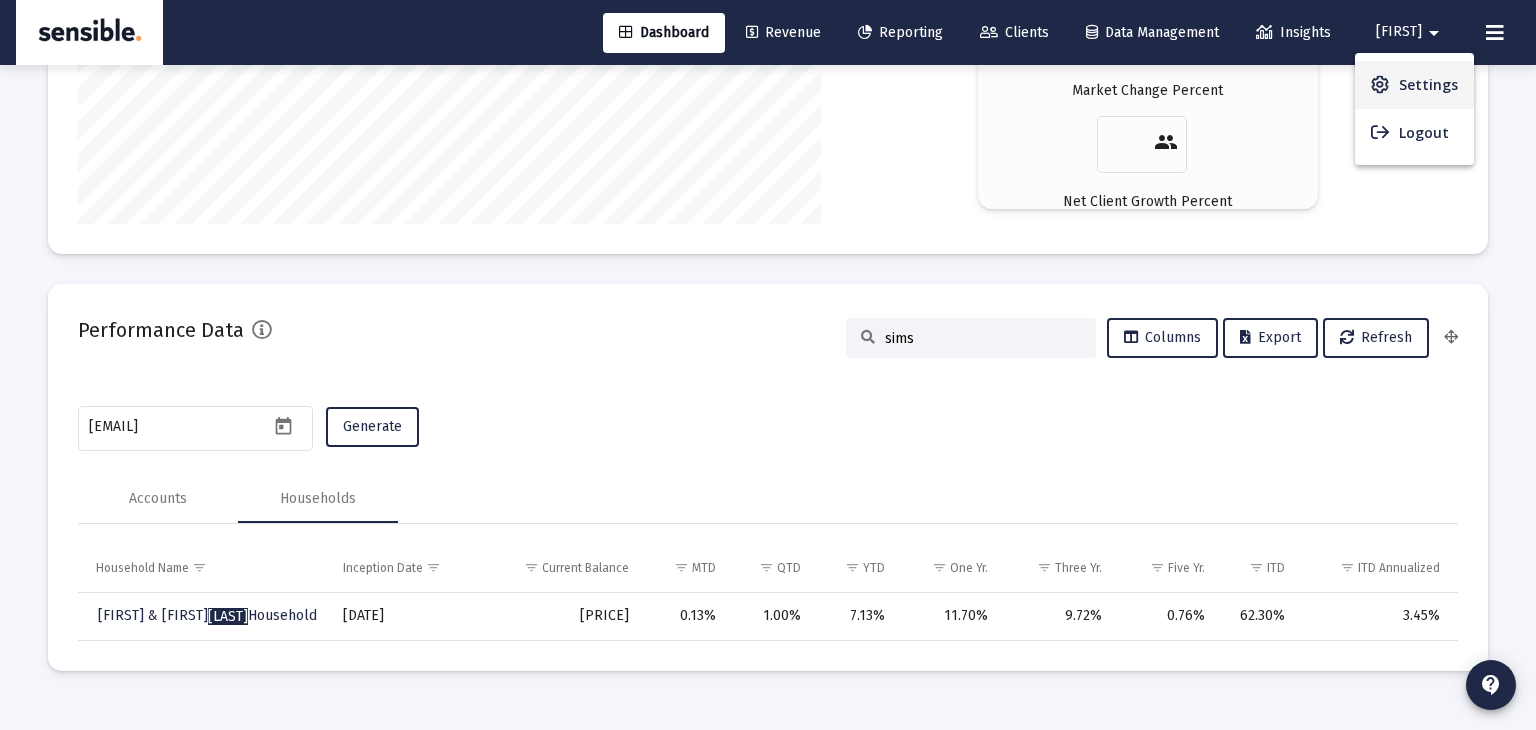 click on "Settings" at bounding box center (1428, 85) 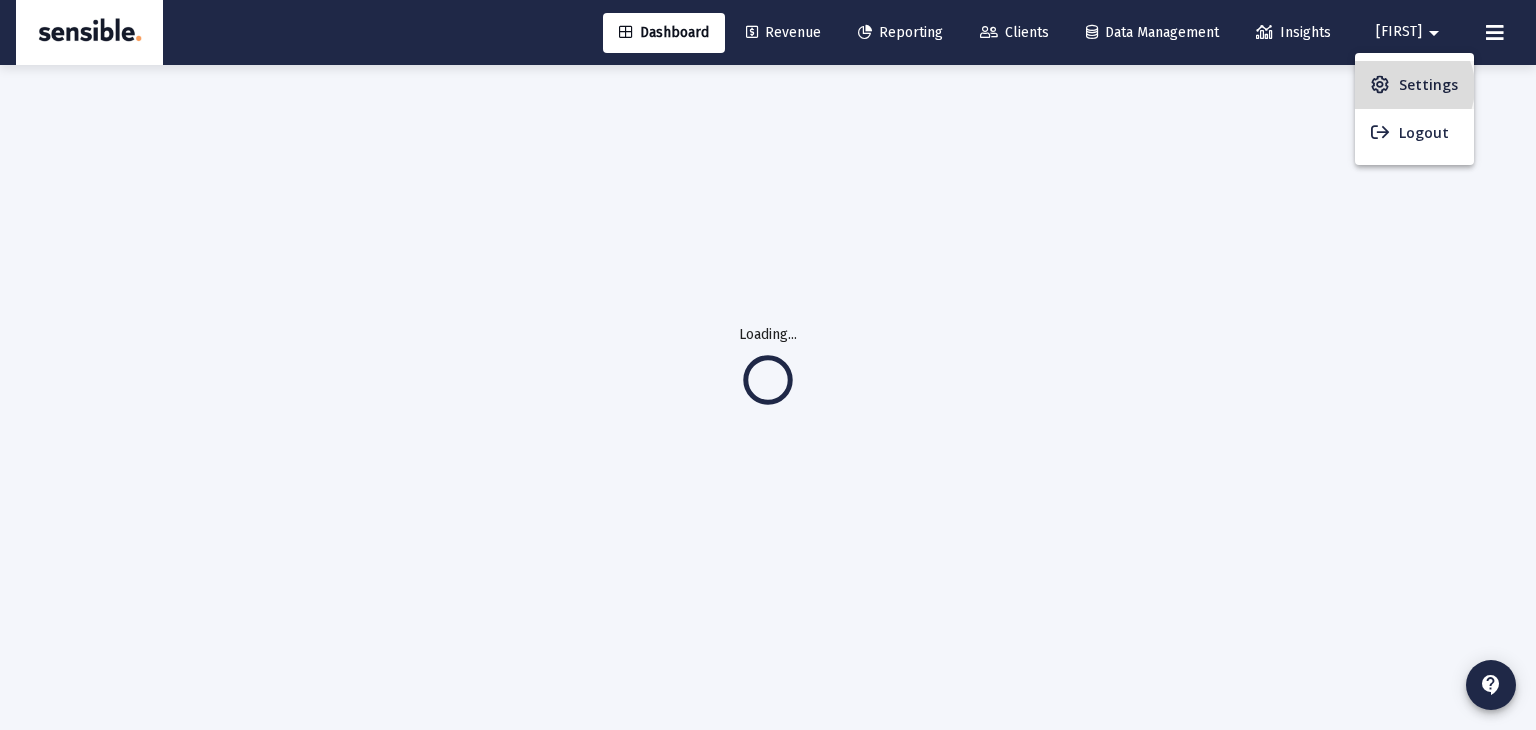 scroll, scrollTop: 64, scrollLeft: 0, axis: vertical 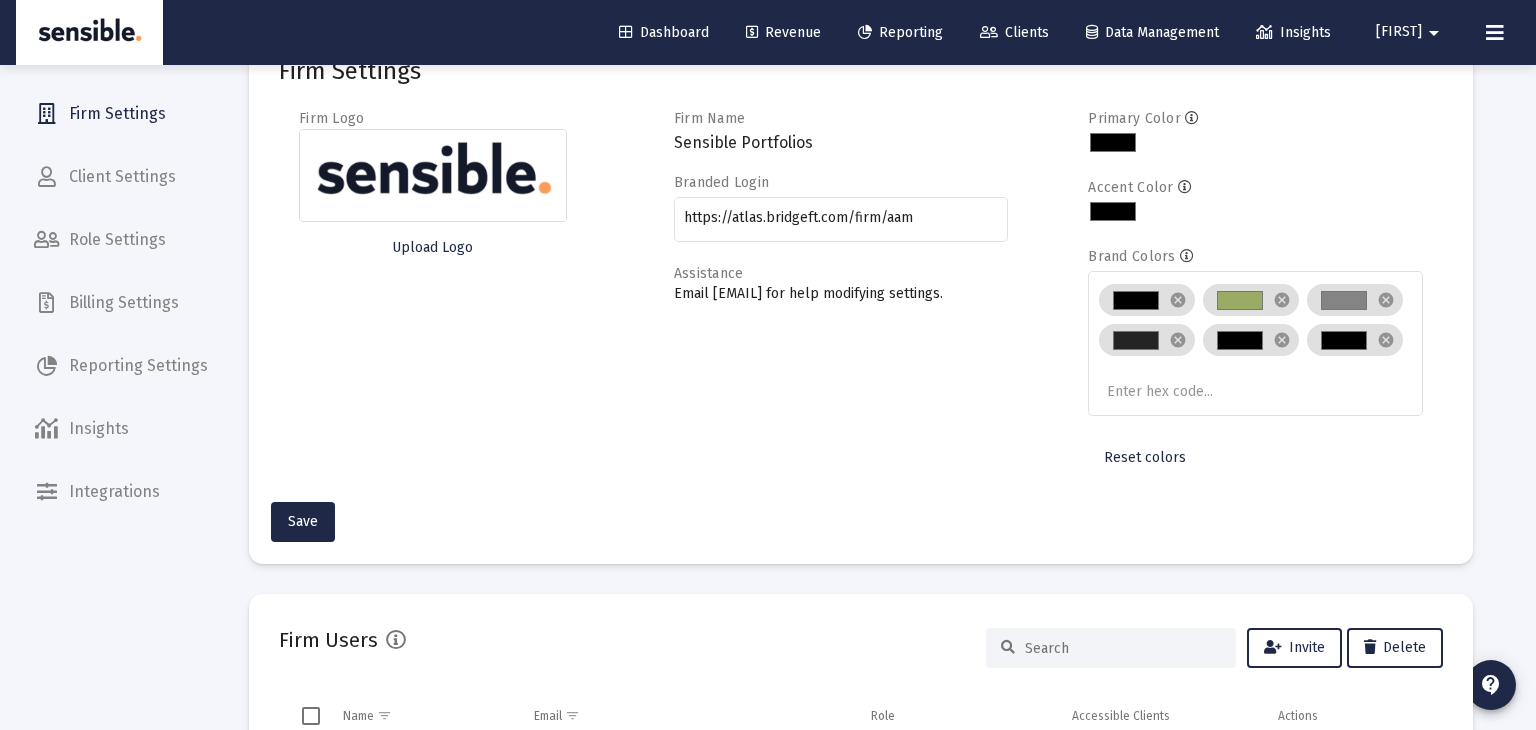 click on "Billing Settings" 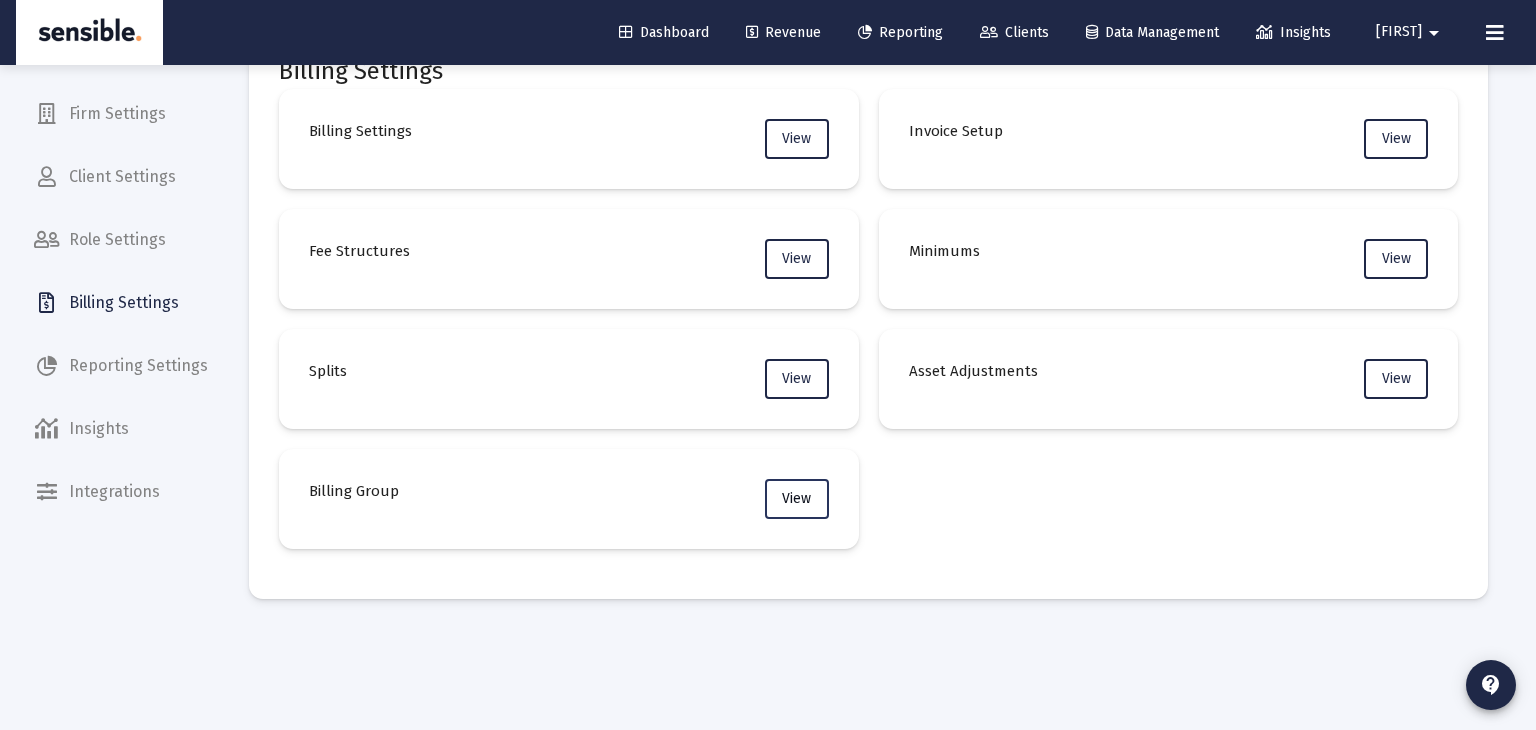 click on "View" 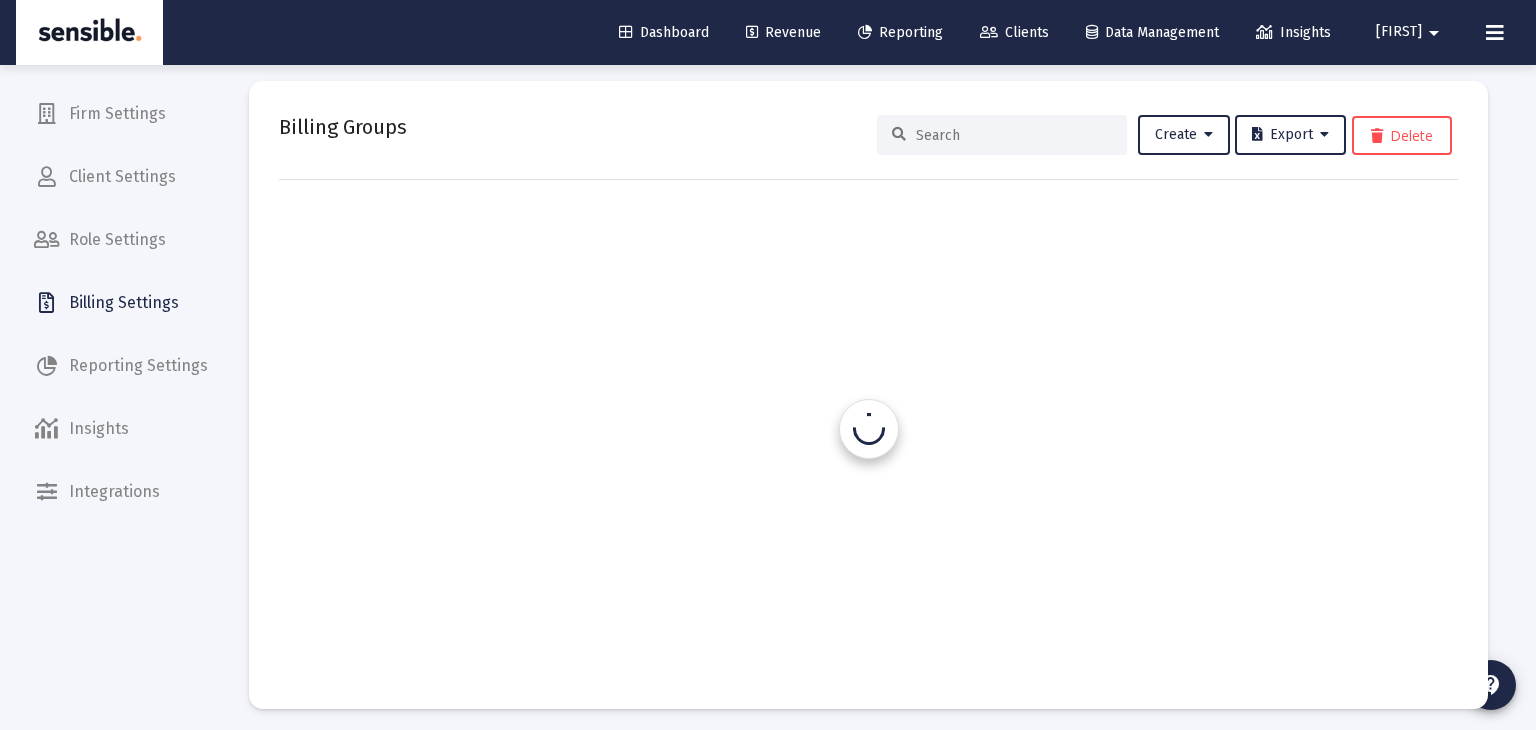 scroll, scrollTop: 0, scrollLeft: 0, axis: both 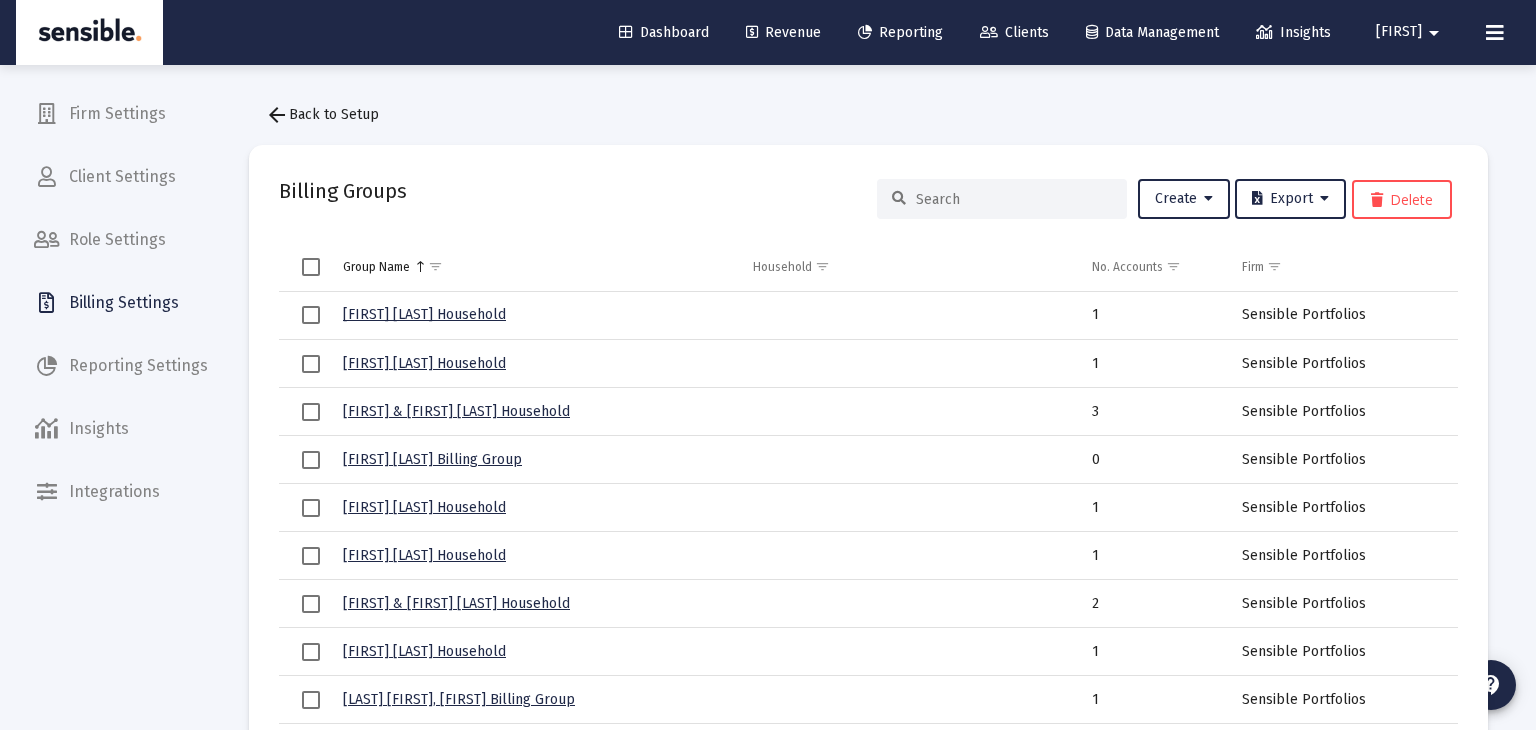 click 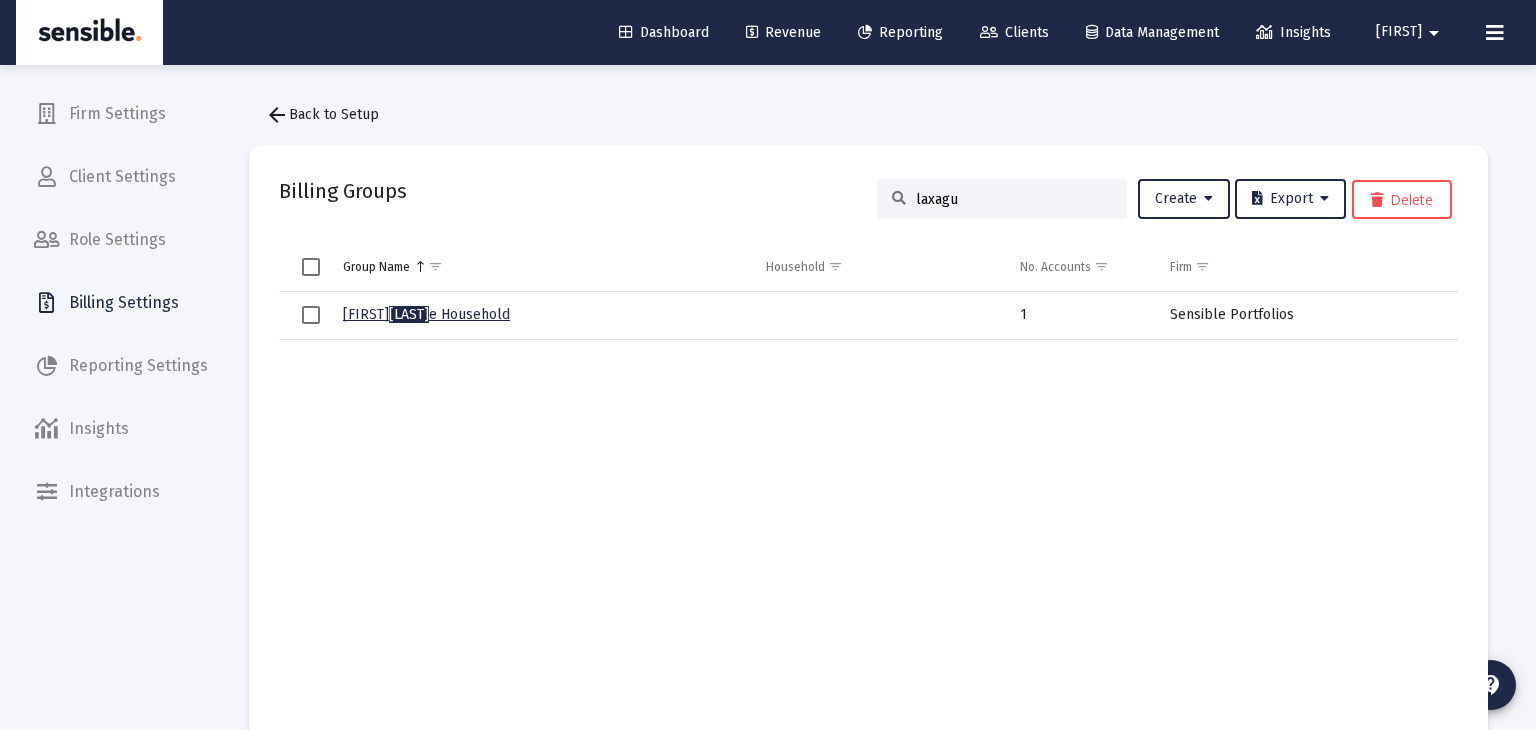 type on "laxague" 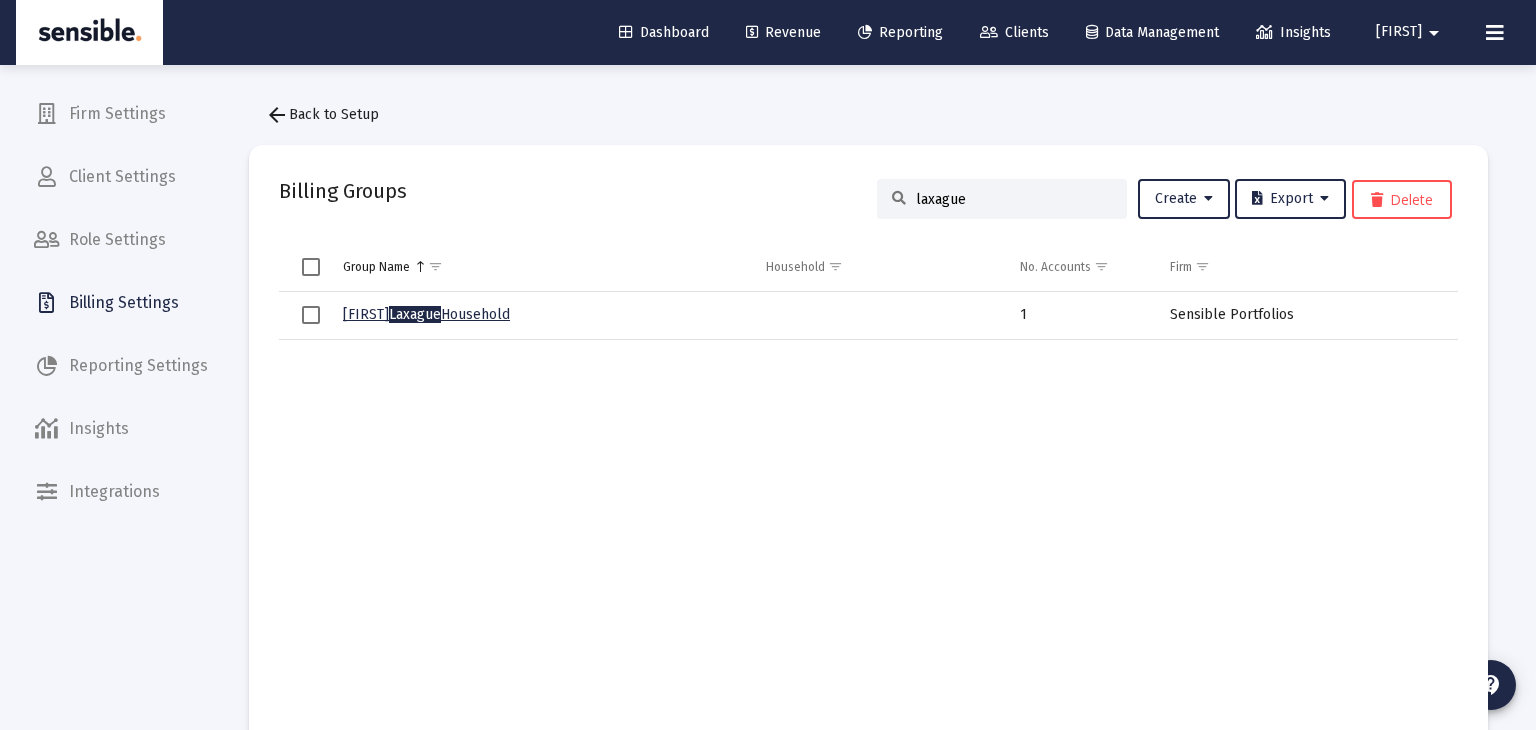 click on "[FIRST] [LAST] Household" at bounding box center (426, 314) 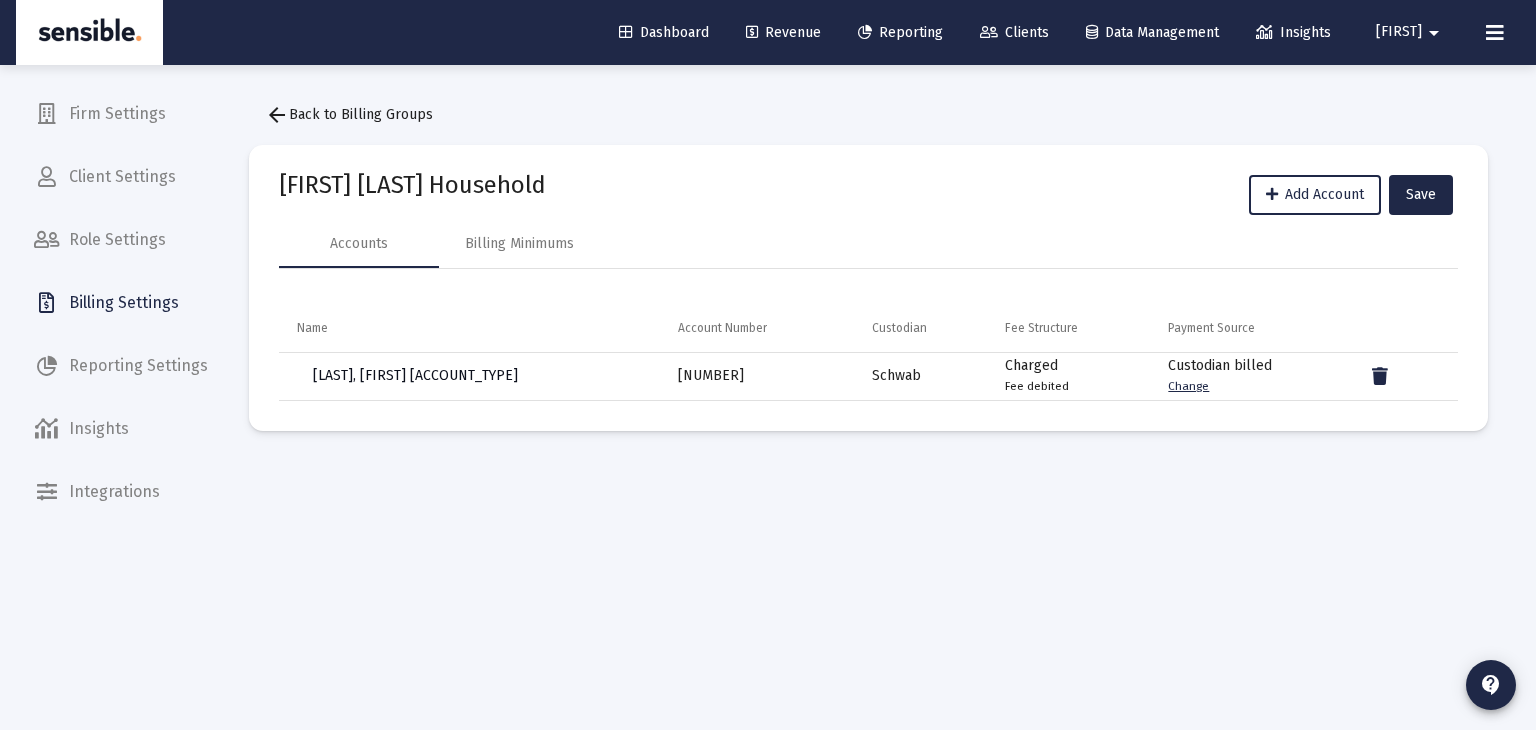 click on "[LAST], [FIRST] [ACCOUNT_TYPE]" at bounding box center [415, 375] 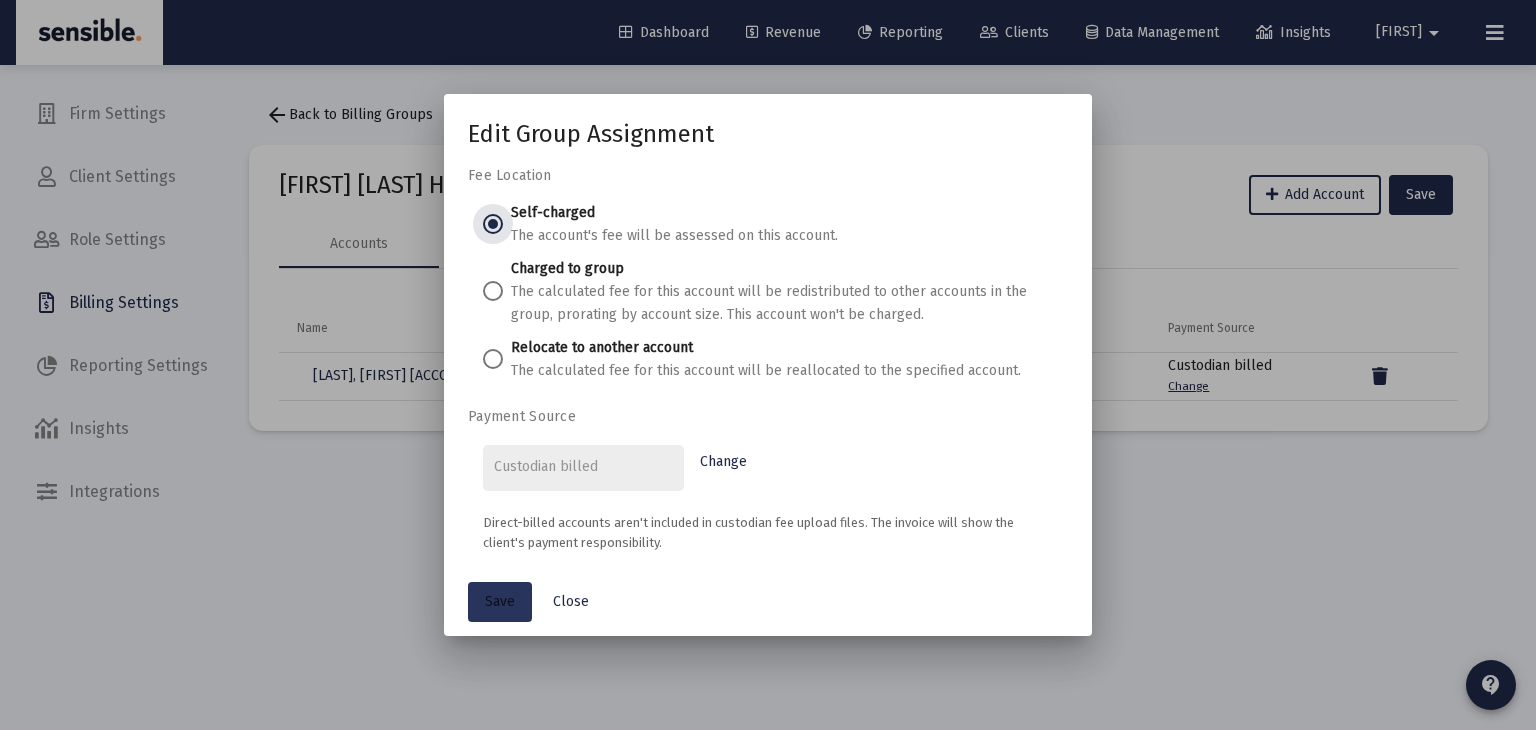 click on "Save" at bounding box center [500, 602] 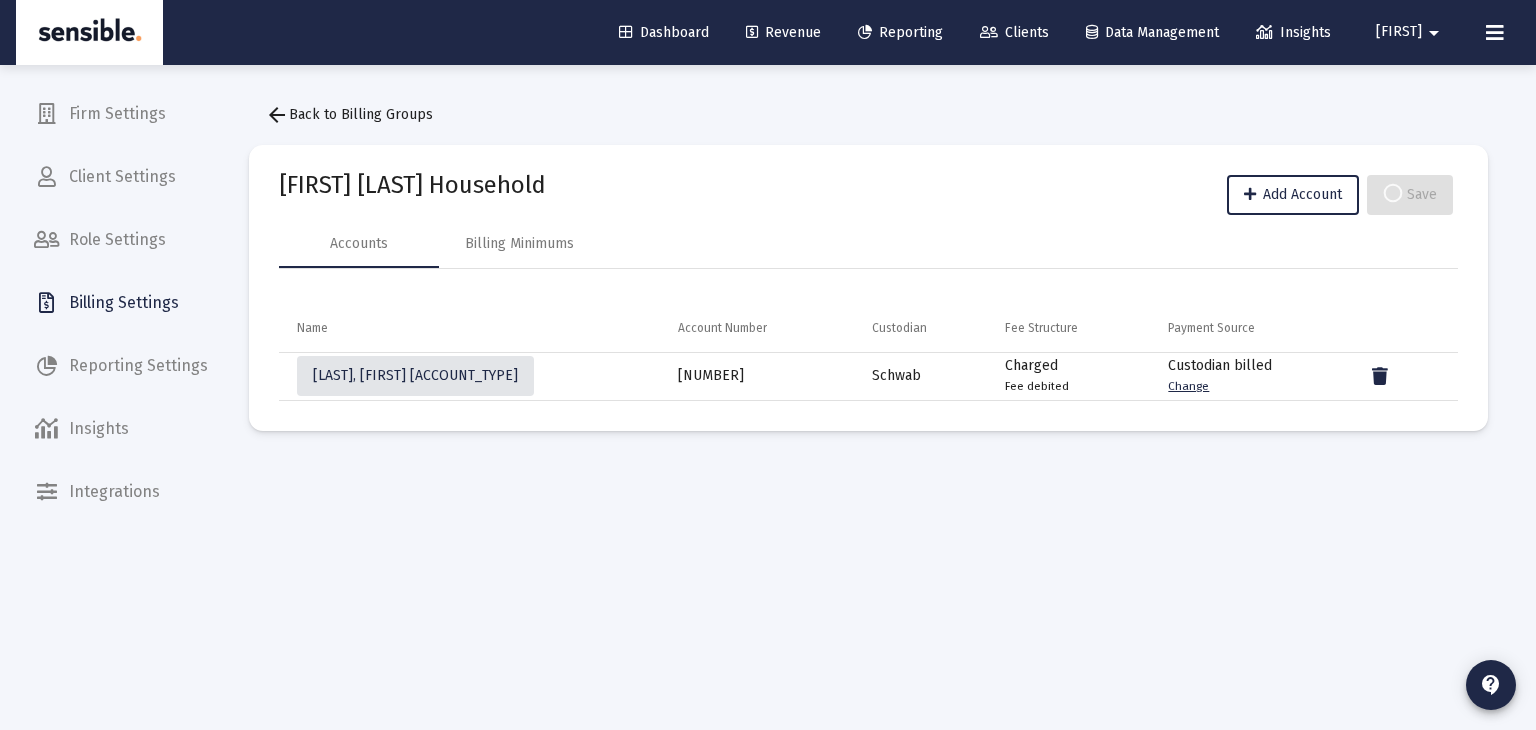 click on "Clients" 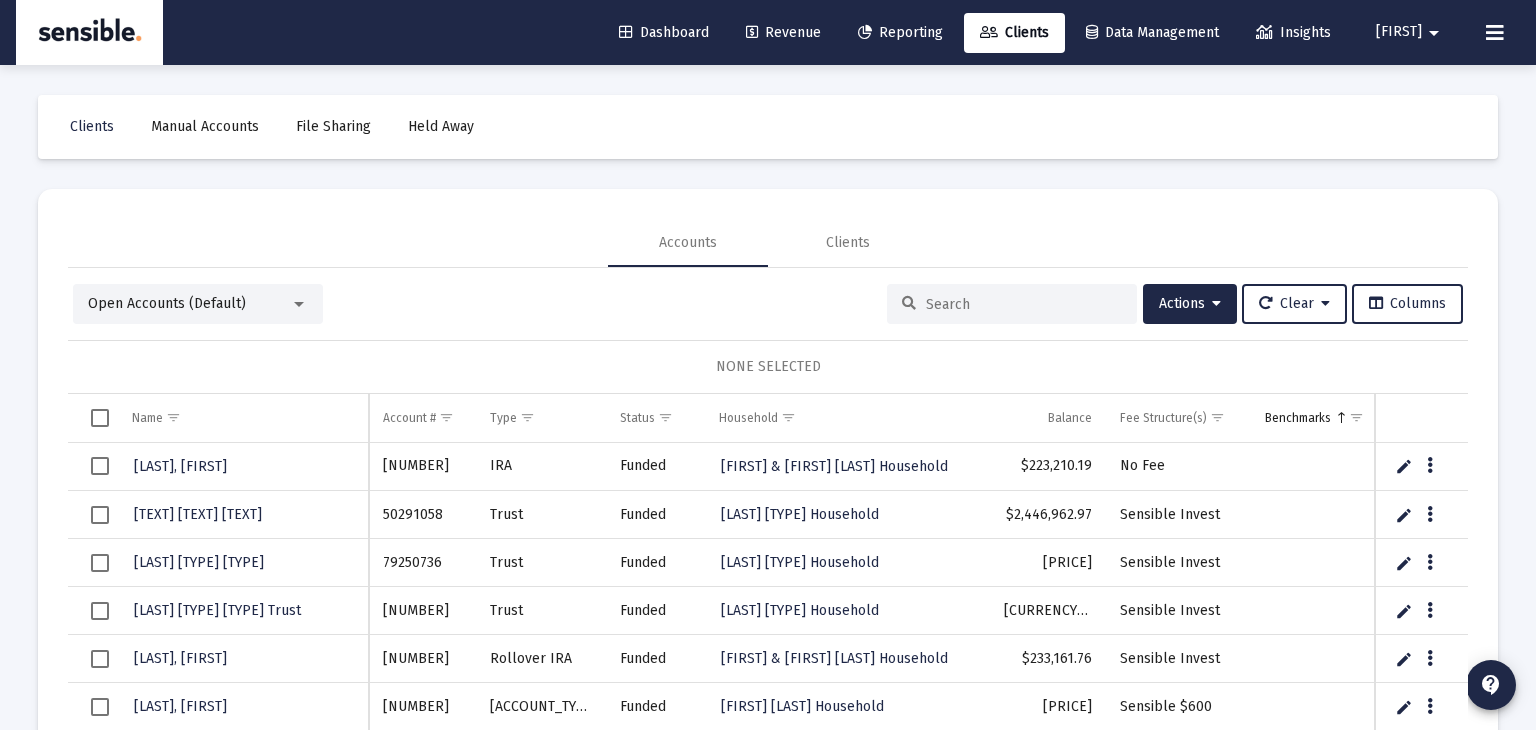 click at bounding box center [1024, 304] 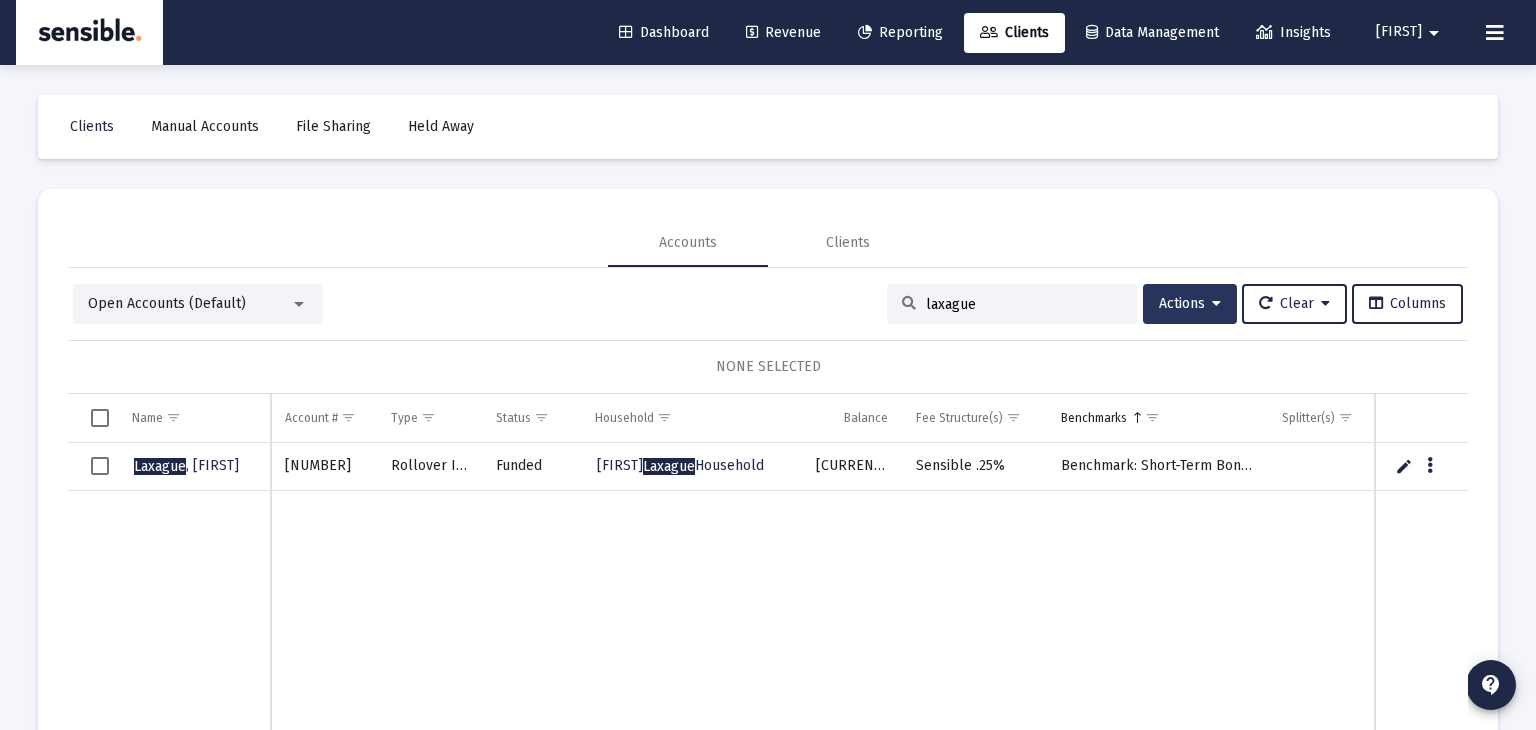 type on "laxague" 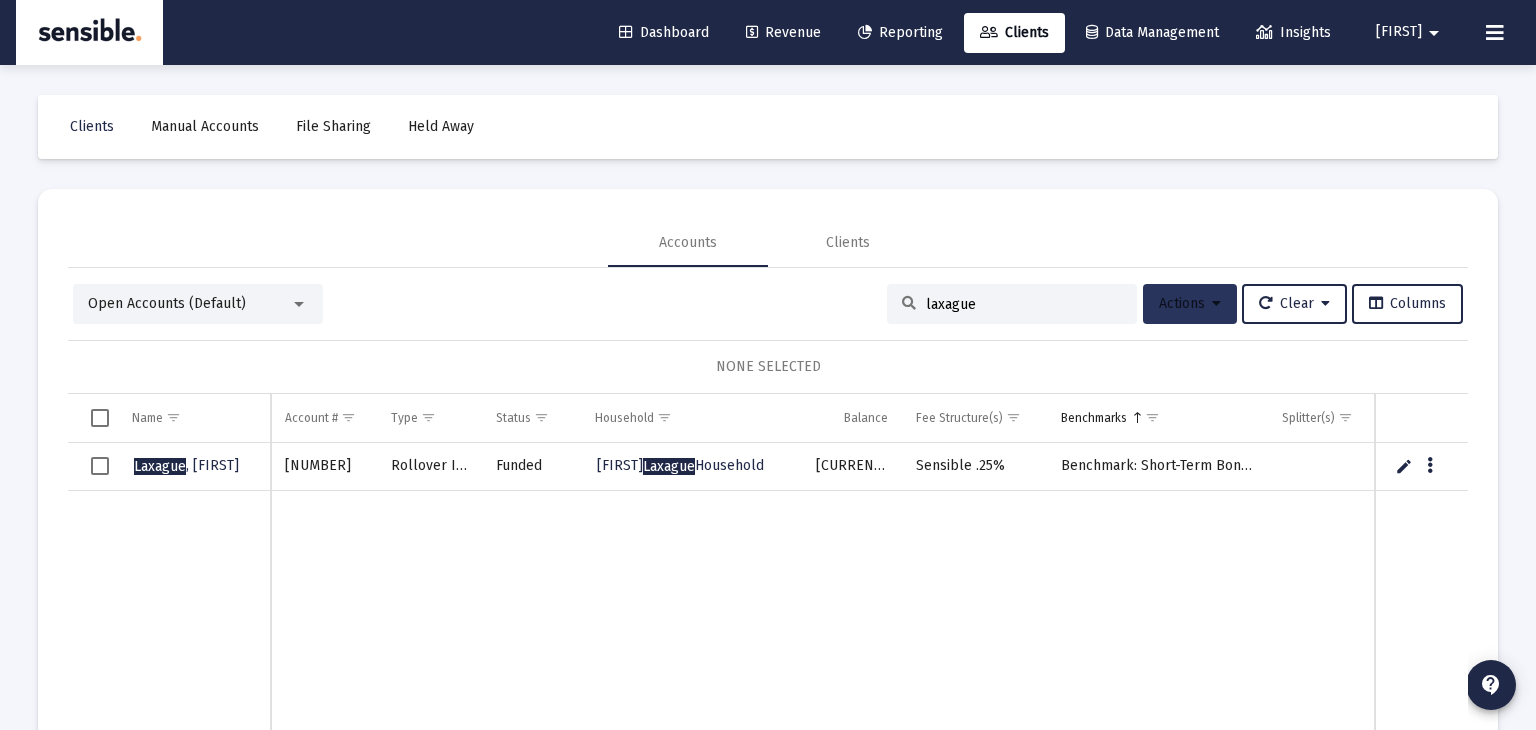 click on "Actions" at bounding box center (1190, 303) 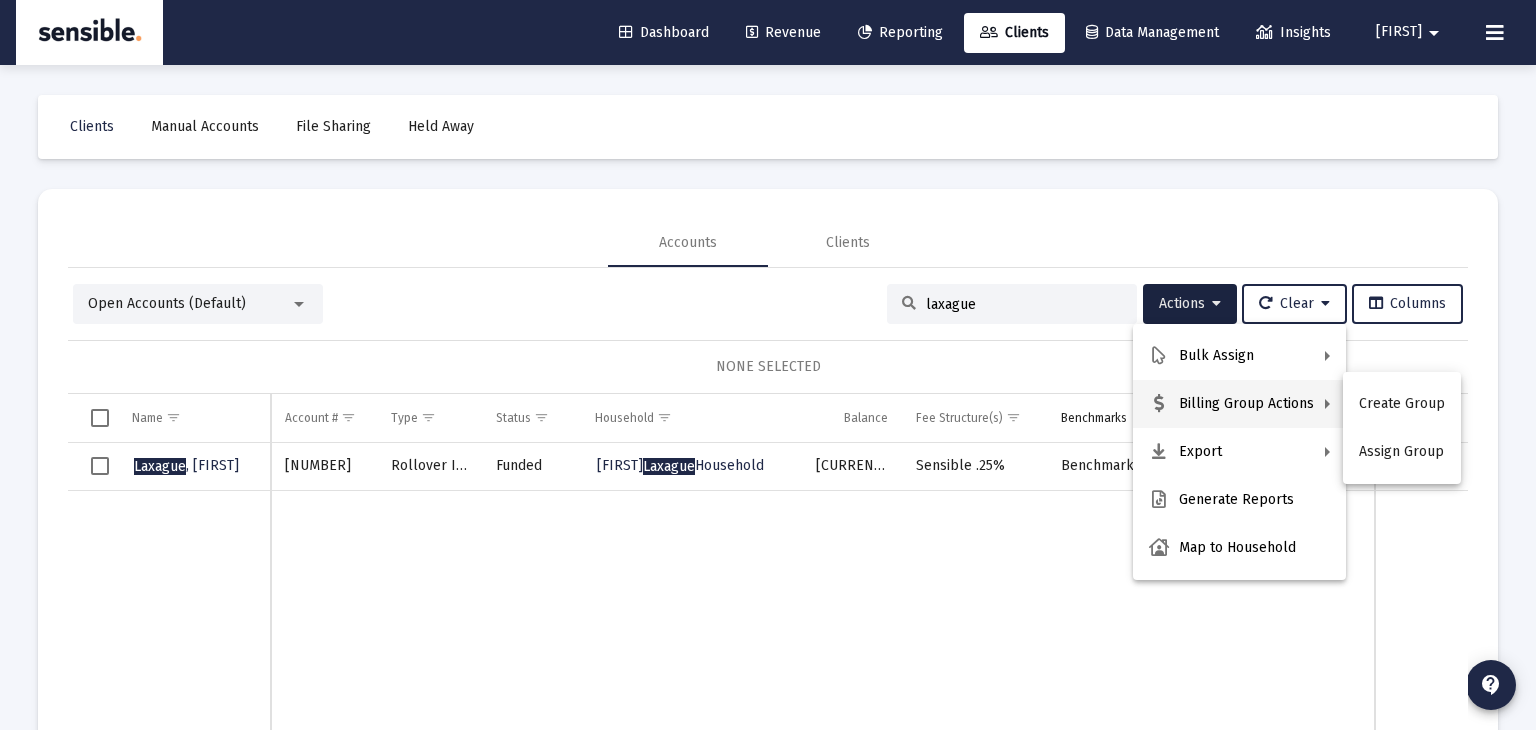 click at bounding box center [768, 365] 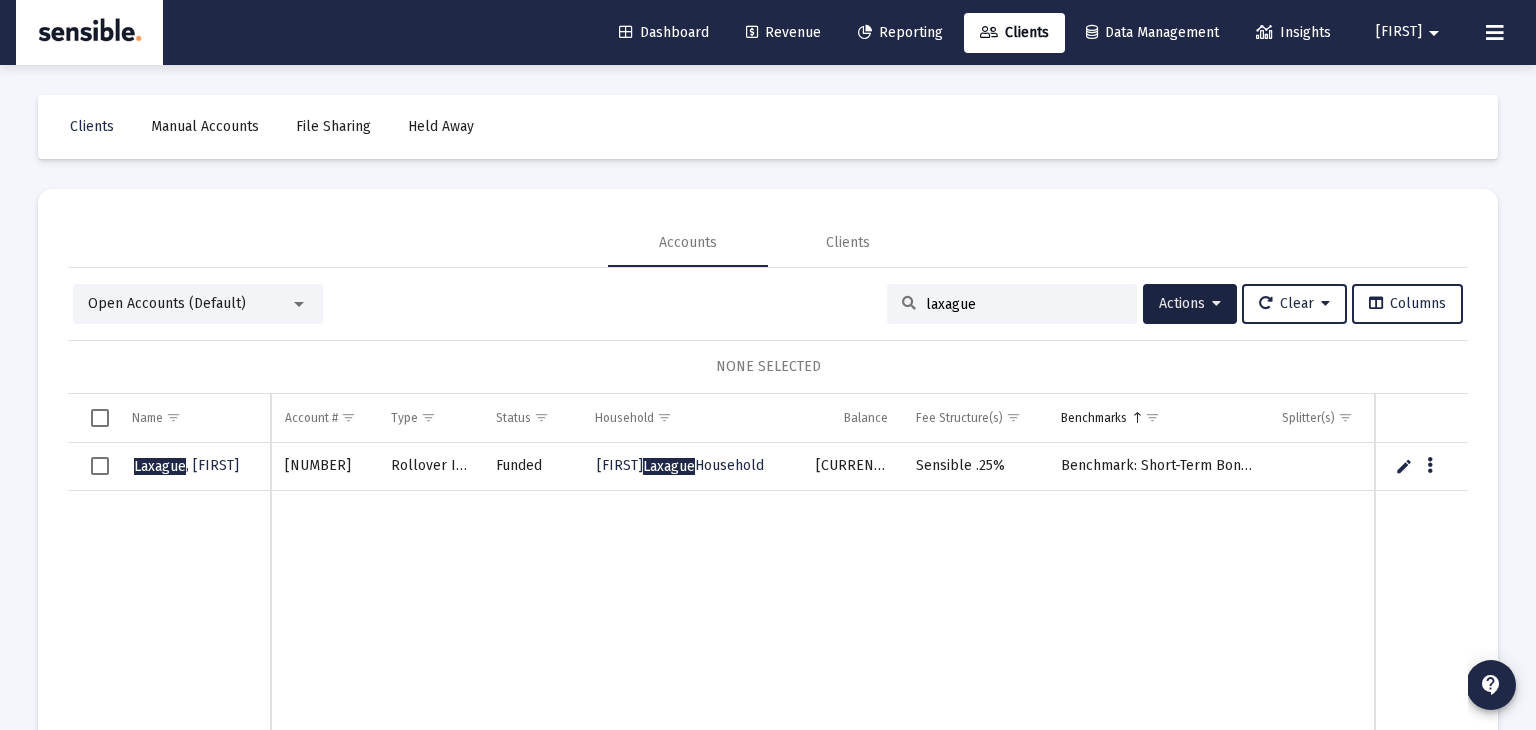 click at bounding box center [100, 466] 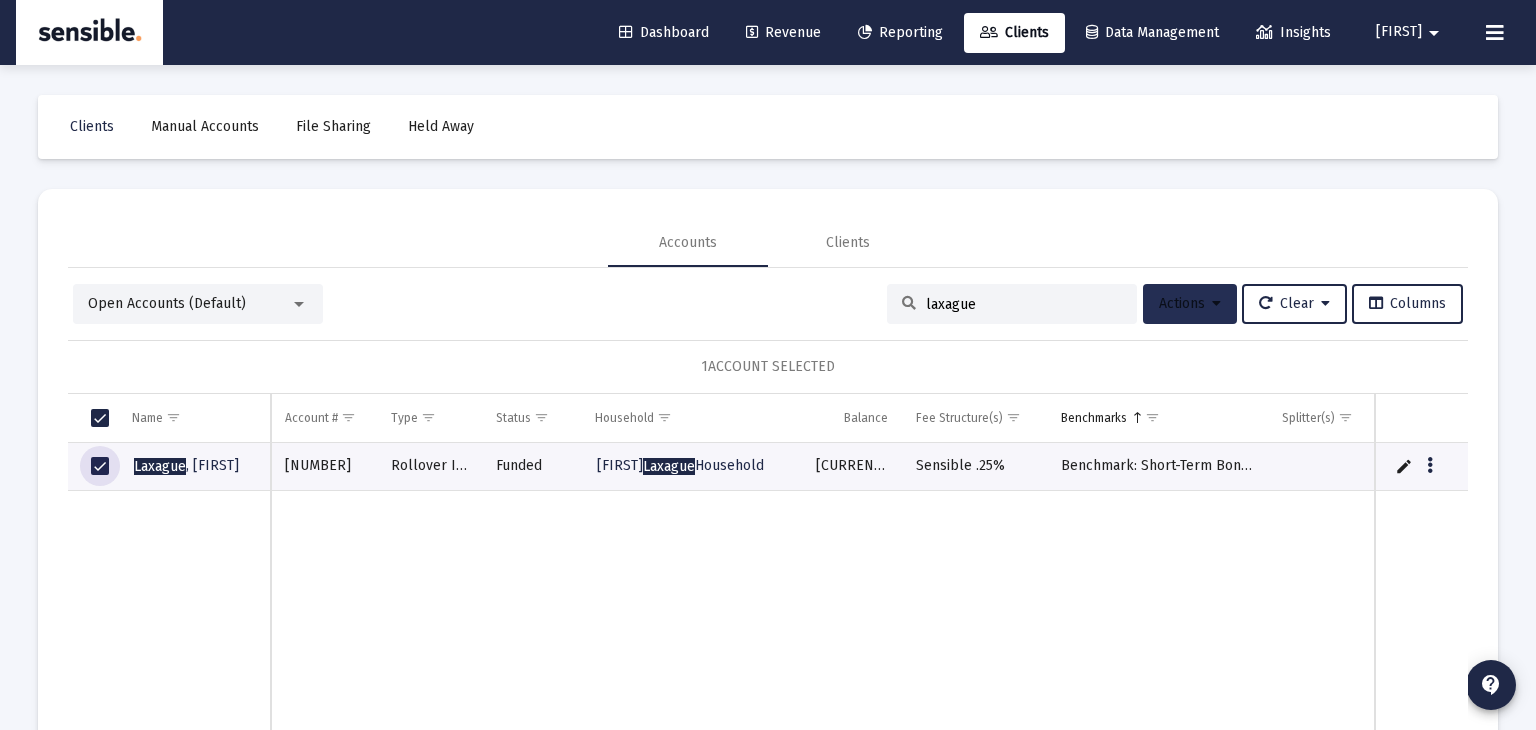 click on "Actions" at bounding box center (1190, 303) 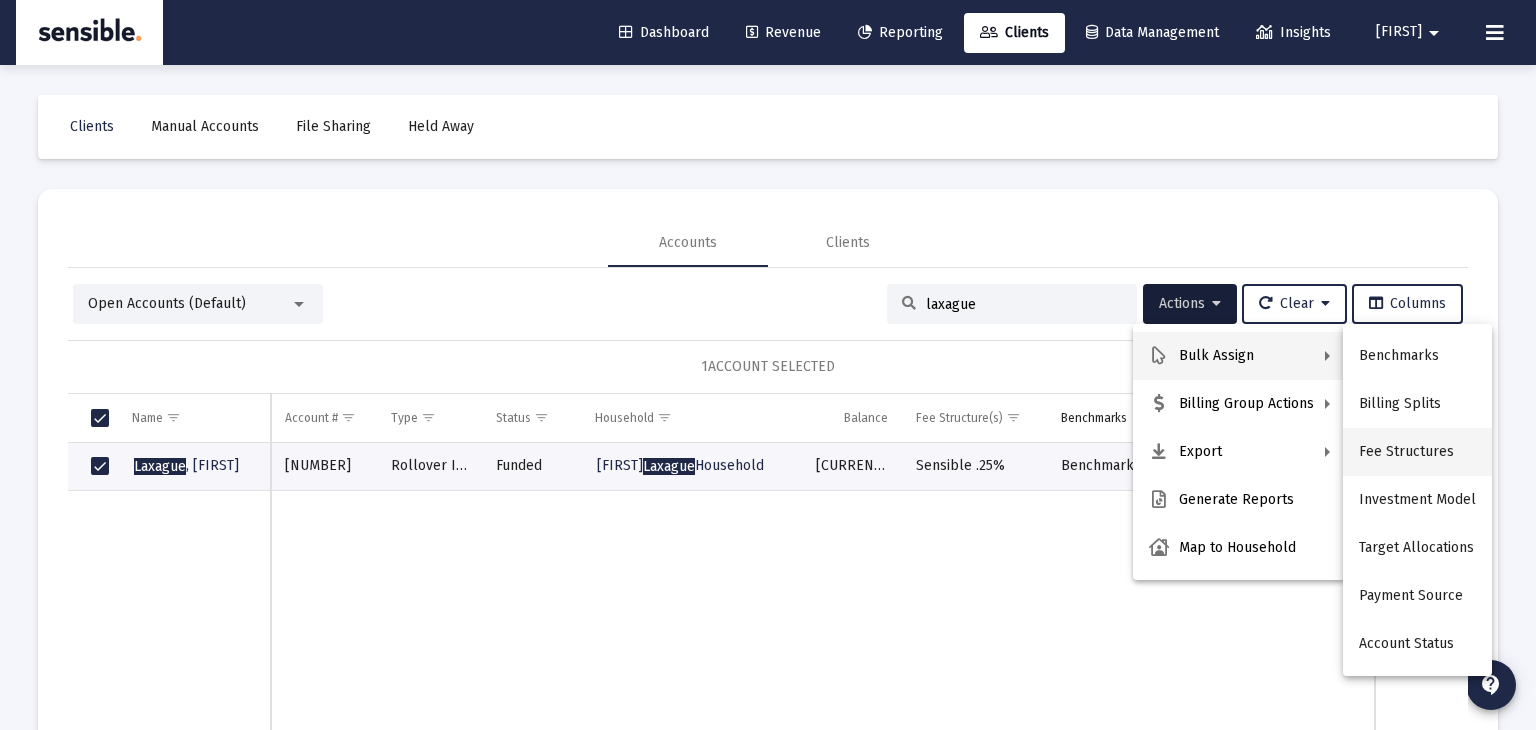 click on "Fee Structures" at bounding box center (1417, 452) 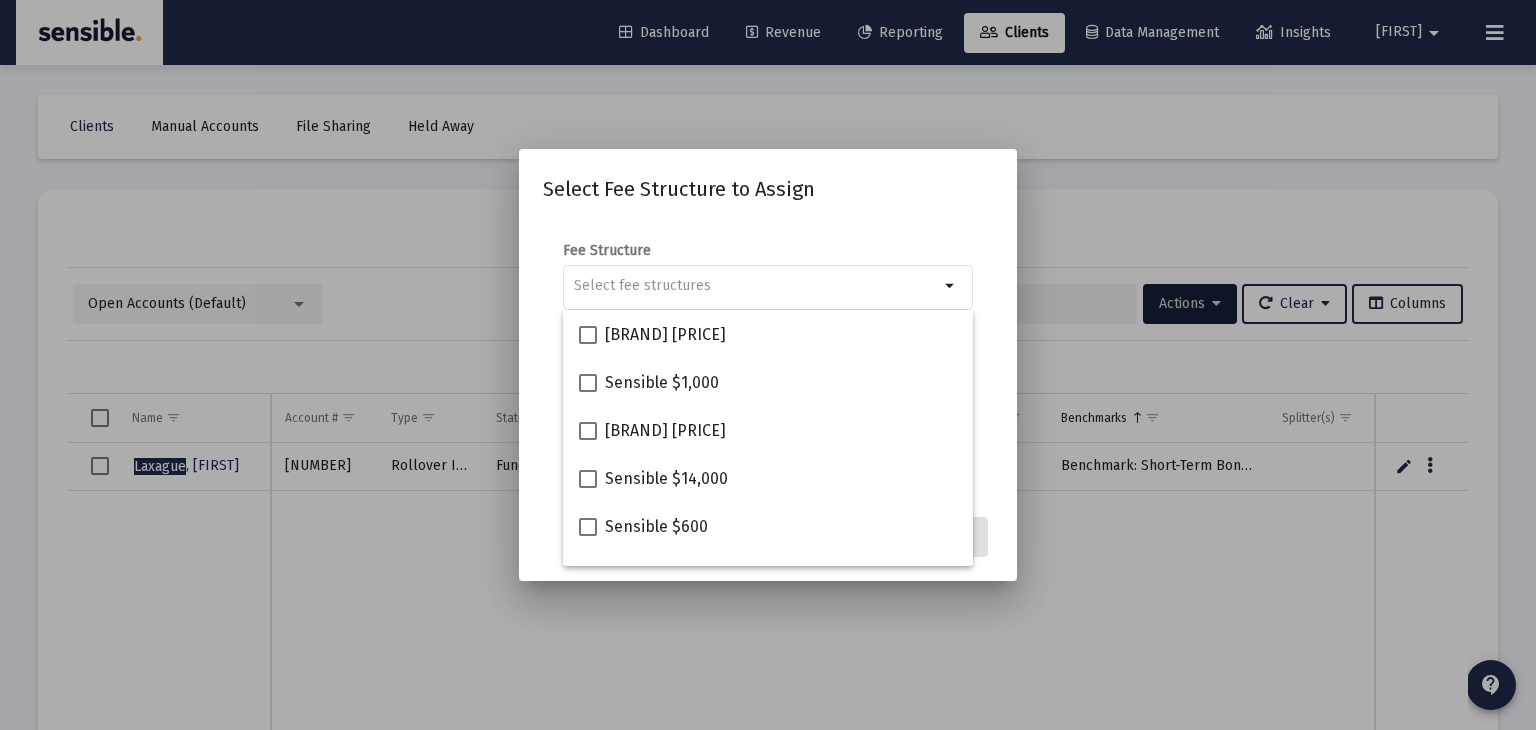 click at bounding box center (768, 365) 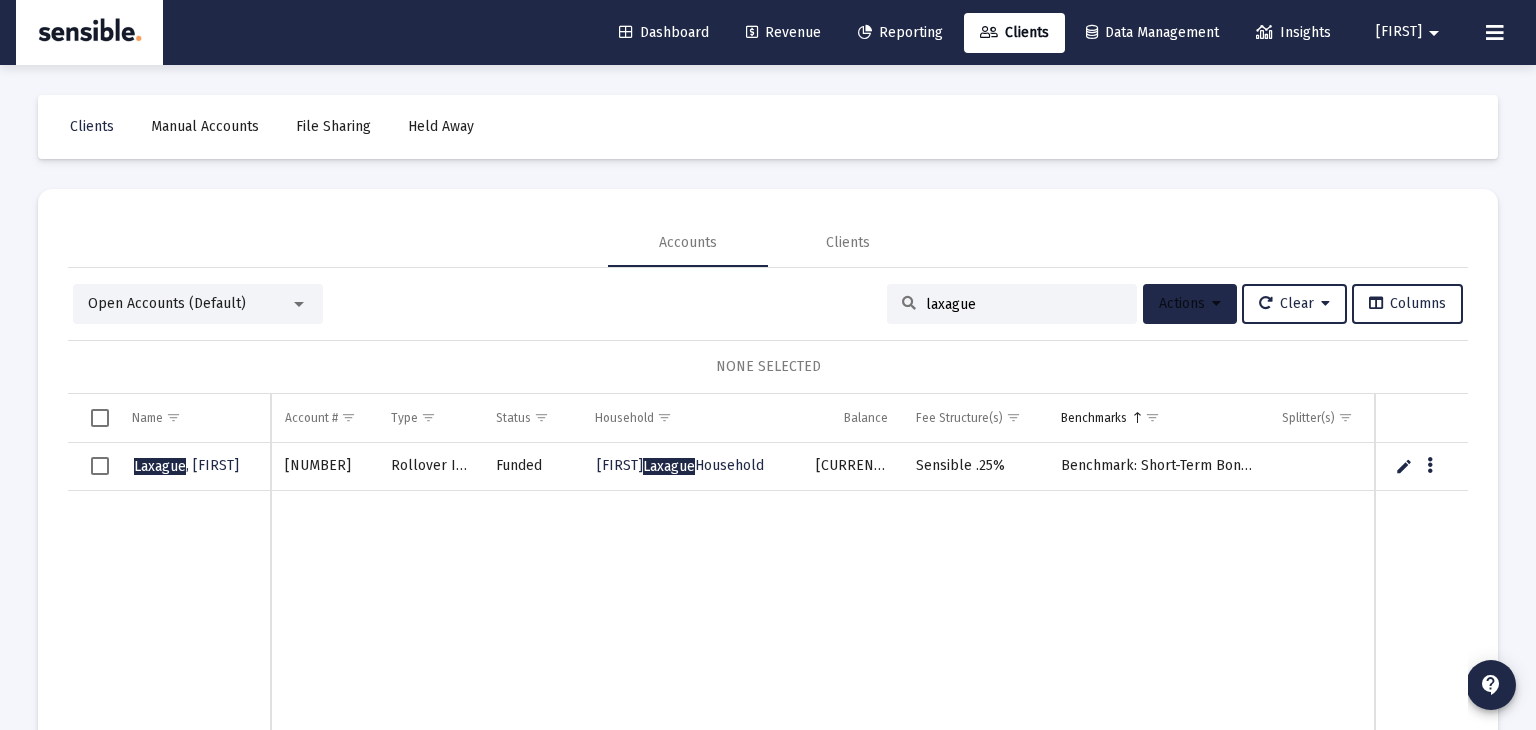 click on "Actions" at bounding box center [1190, 303] 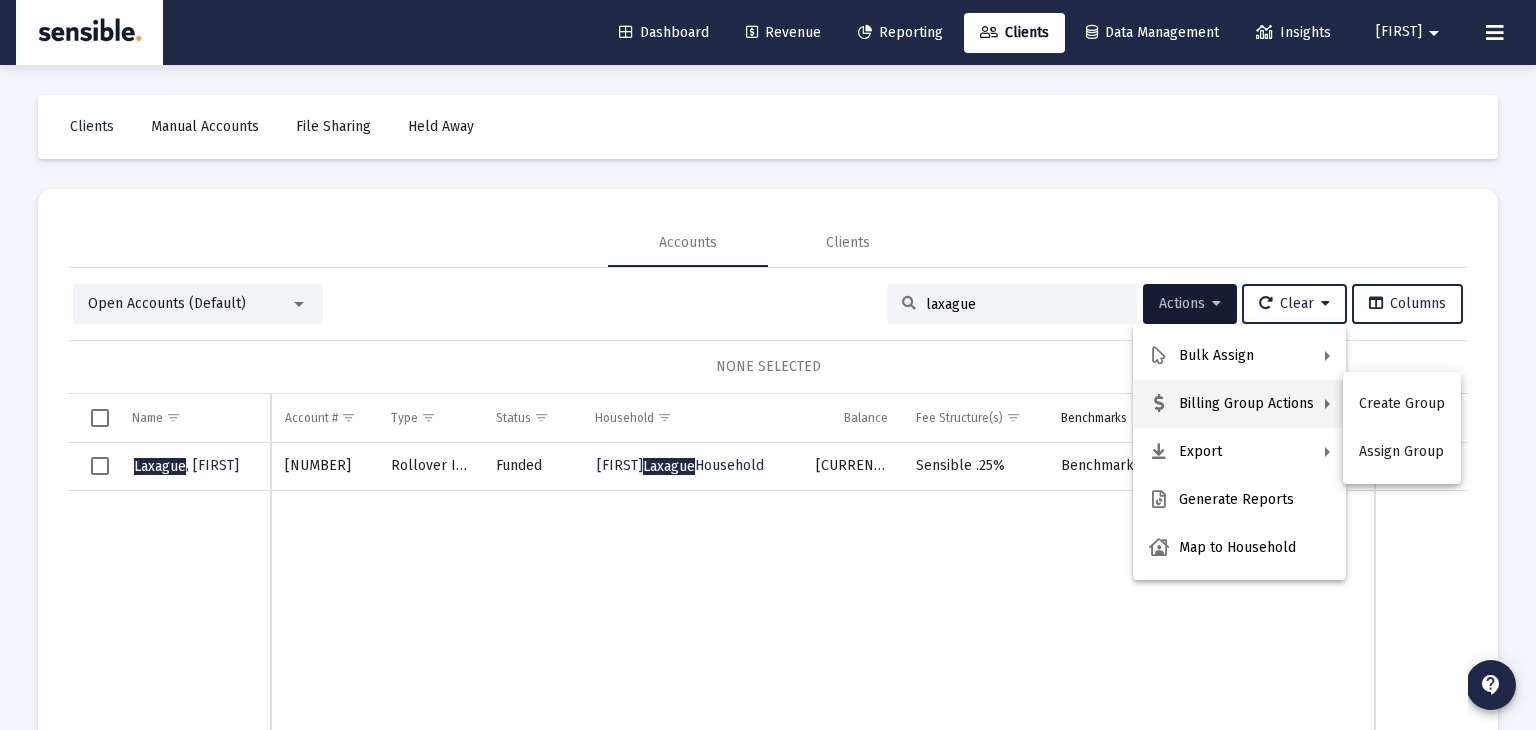 click at bounding box center (768, 365) 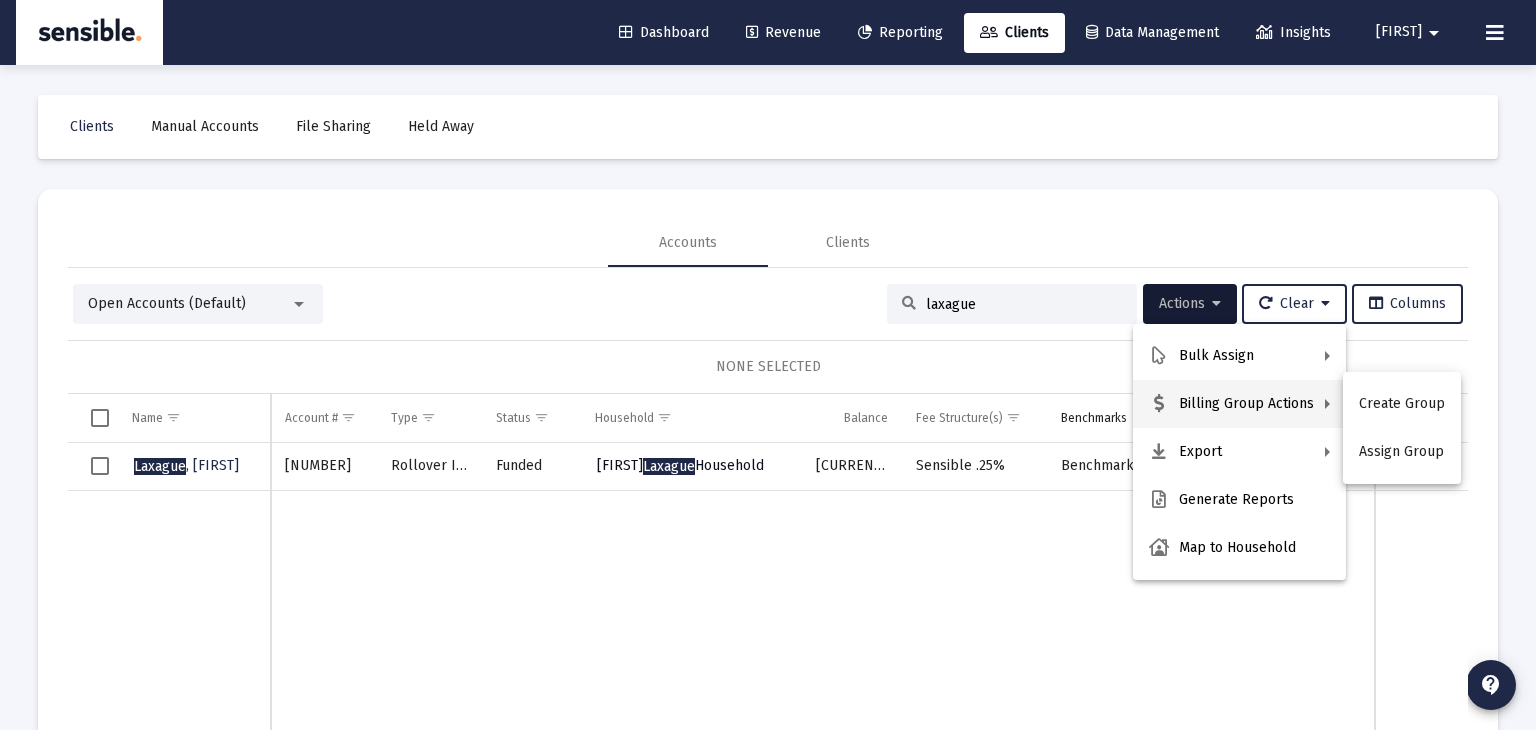 click on "[FIRST] [LAST] Household" at bounding box center (680, 465) 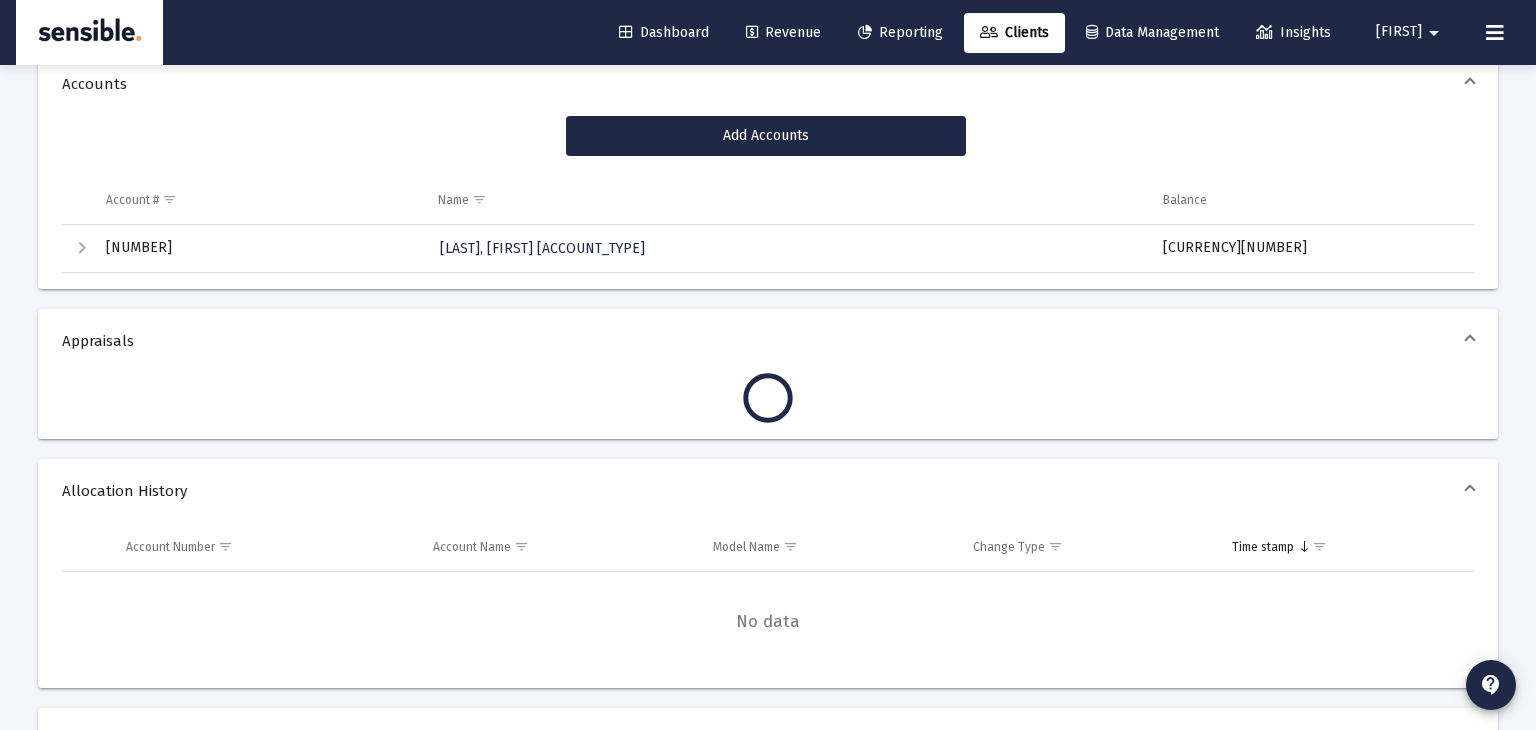scroll, scrollTop: 296, scrollLeft: 0, axis: vertical 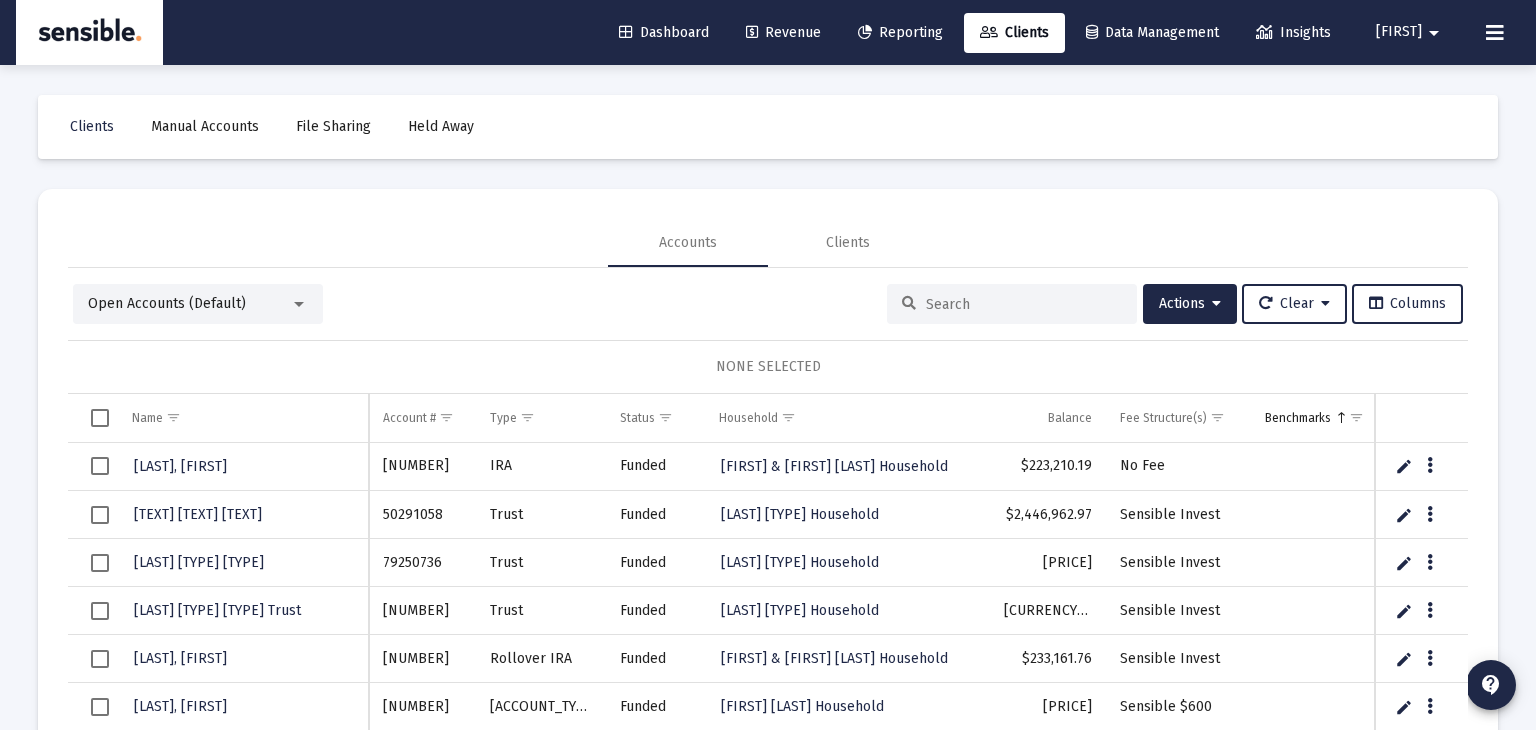 click at bounding box center (1024, 304) 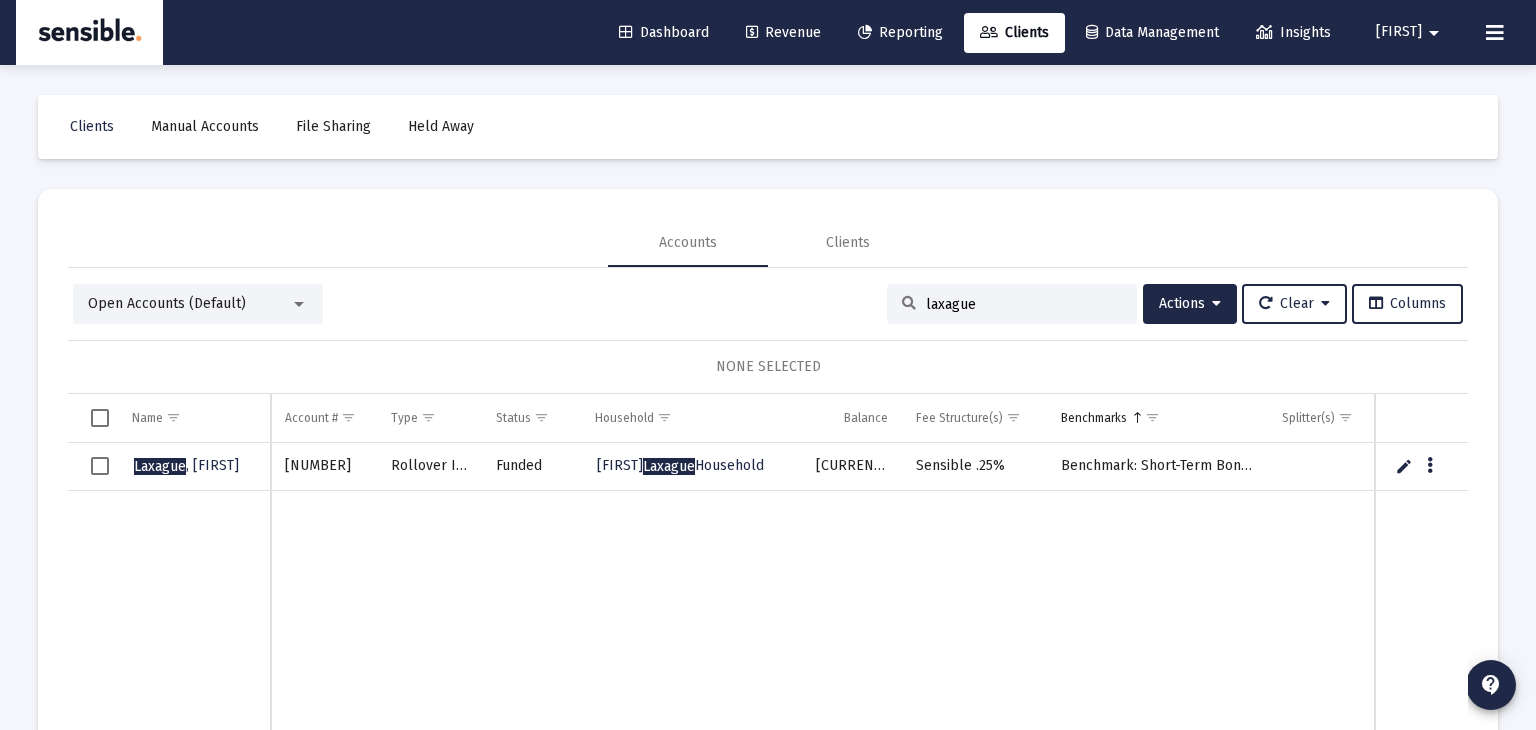 type on "laxague" 